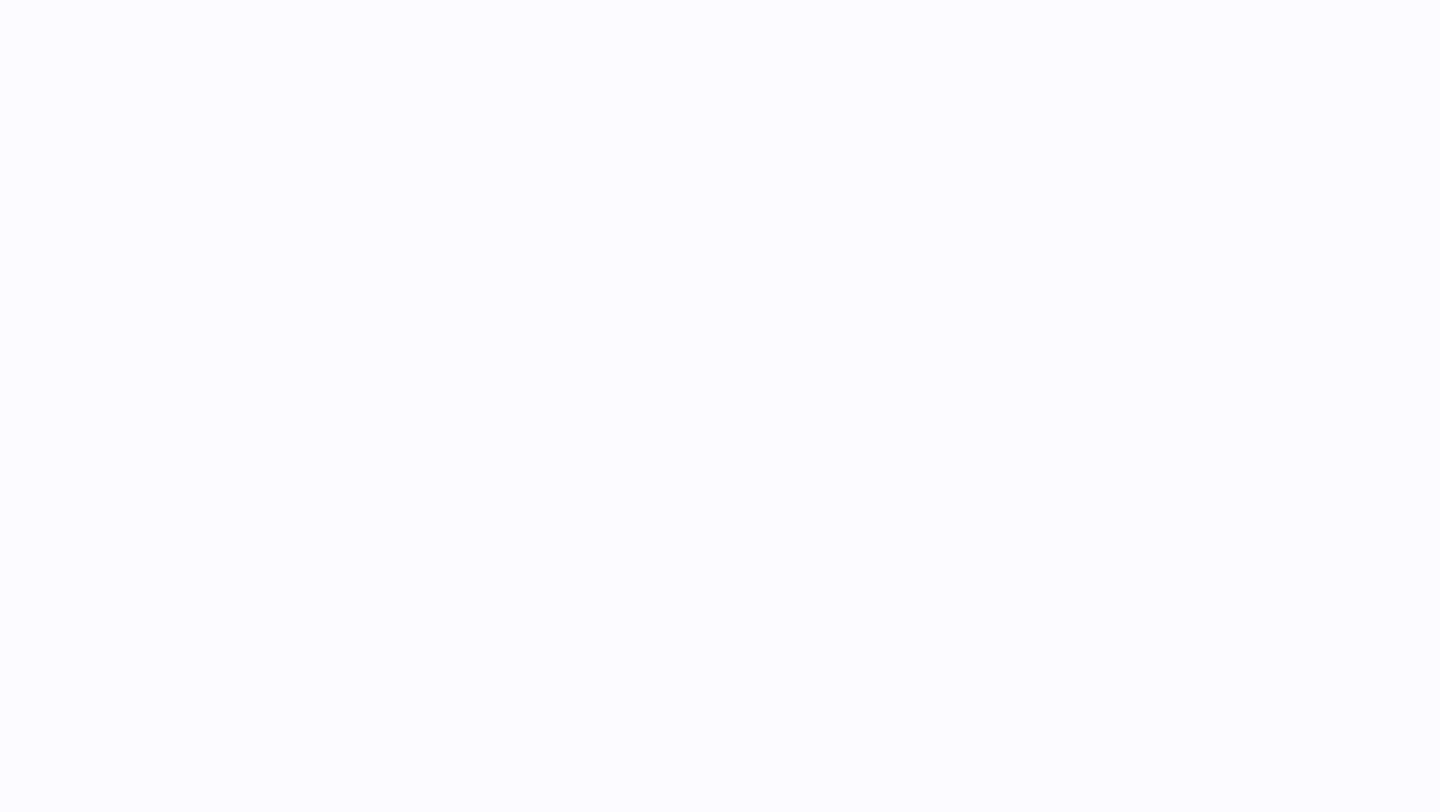scroll, scrollTop: 0, scrollLeft: 0, axis: both 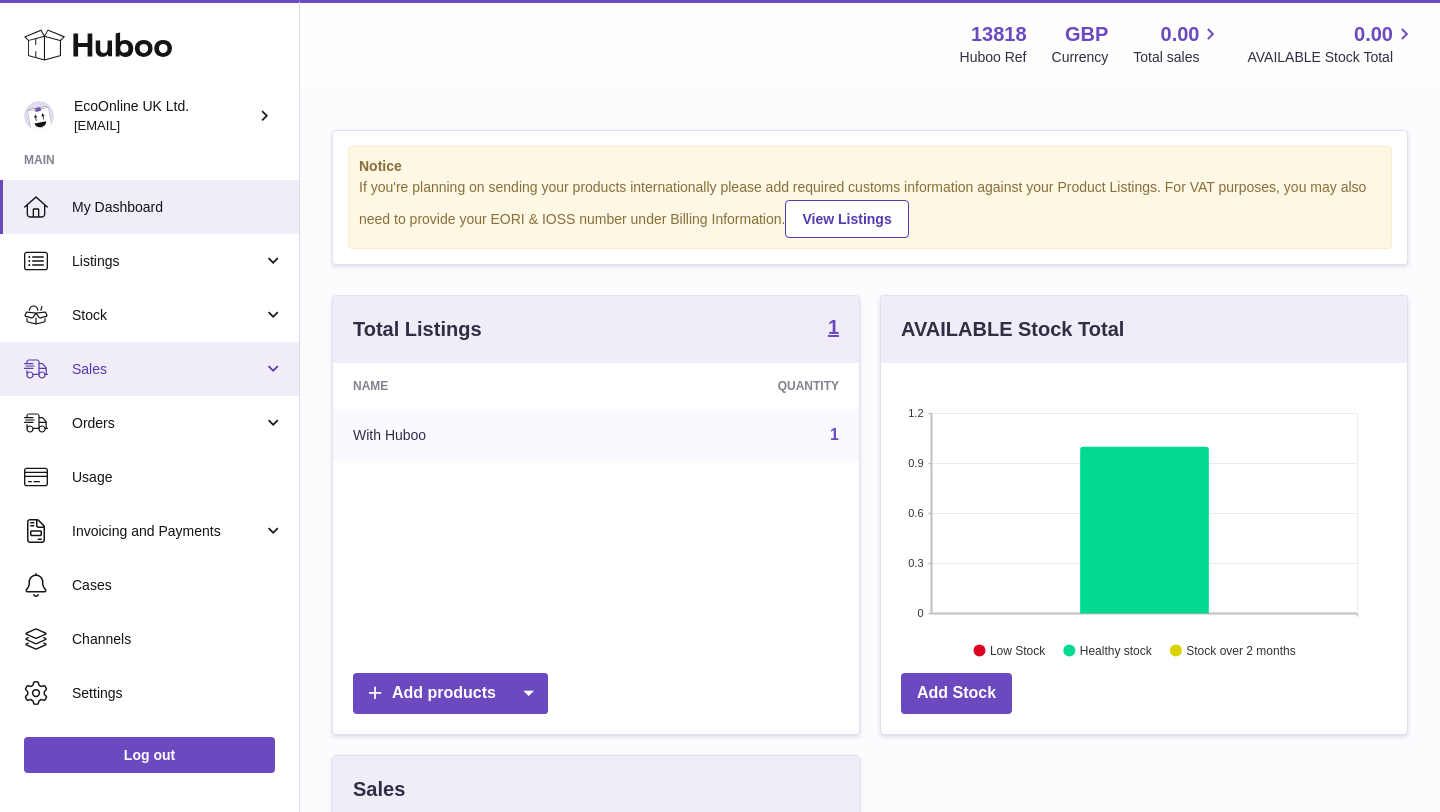 click on "Sales" at bounding box center (167, 369) 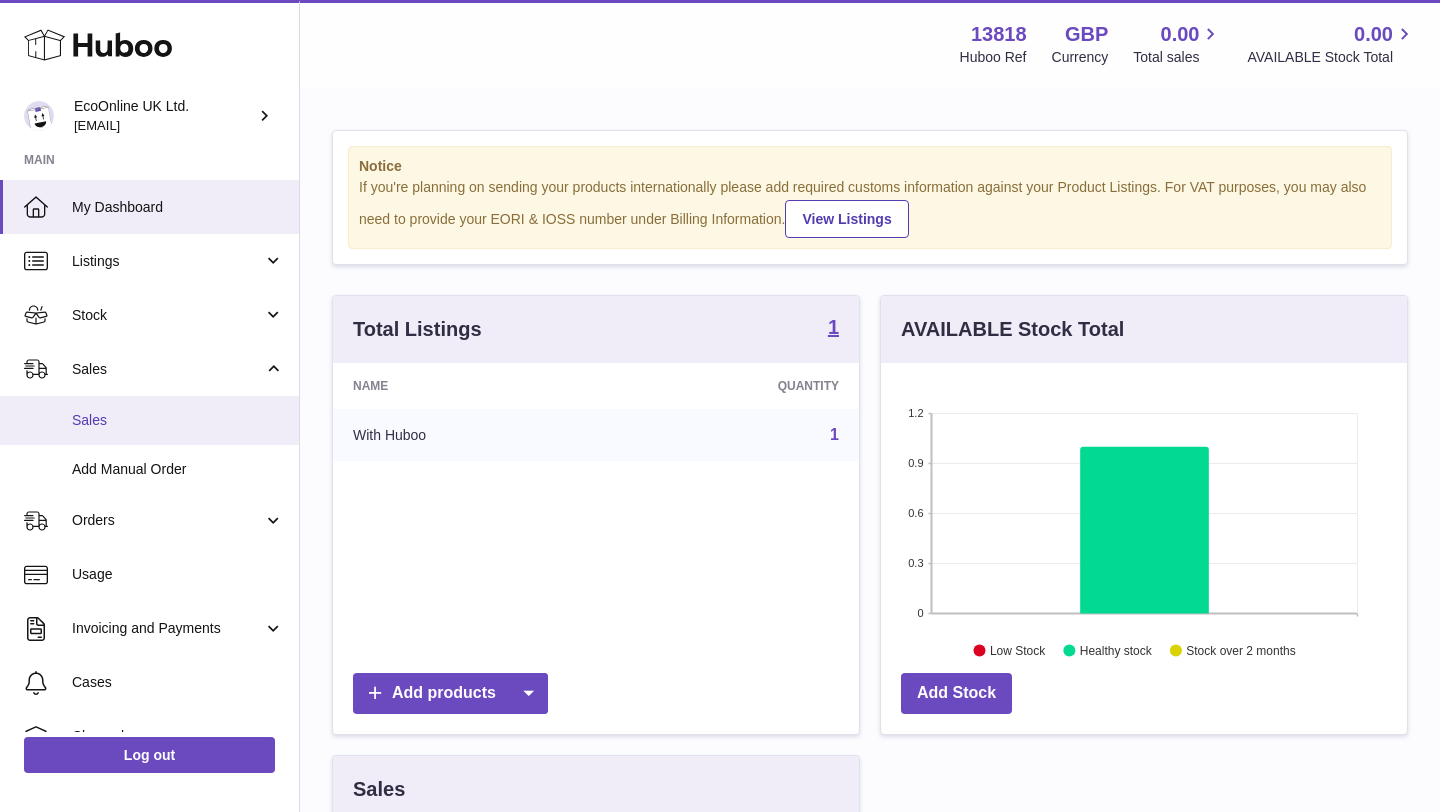 click on "Sales" at bounding box center (178, 420) 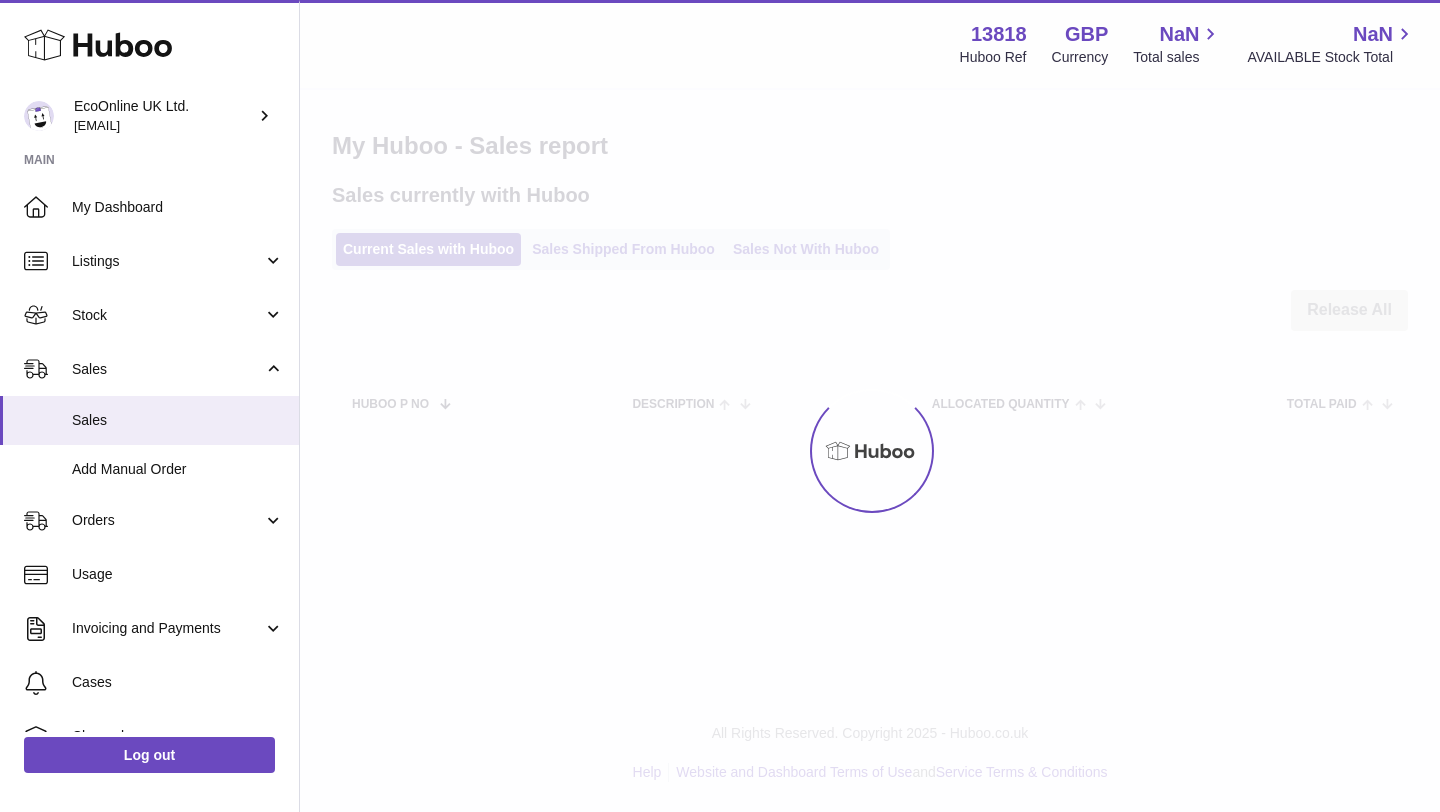 scroll, scrollTop: 0, scrollLeft: 0, axis: both 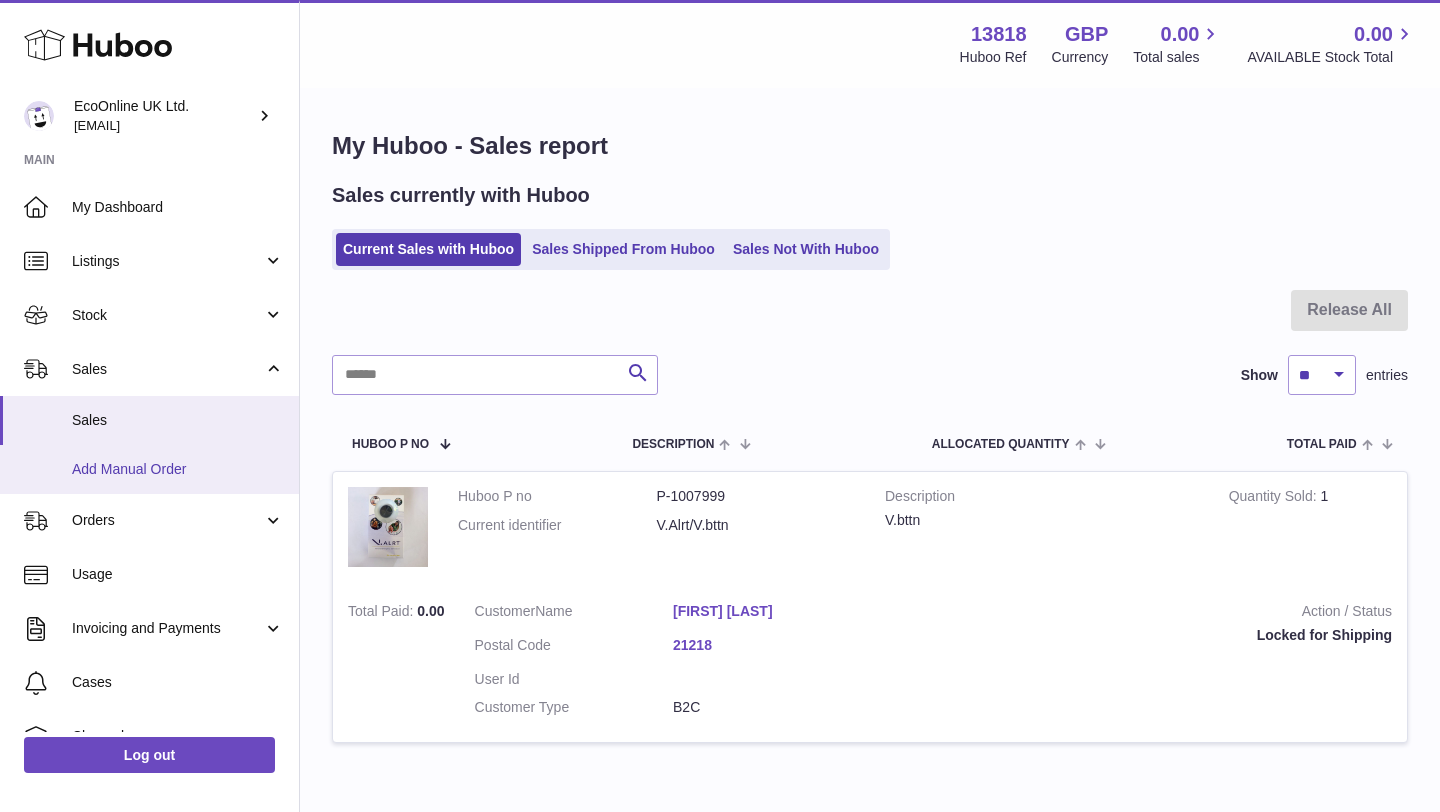 click on "Add Manual Order" at bounding box center [178, 469] 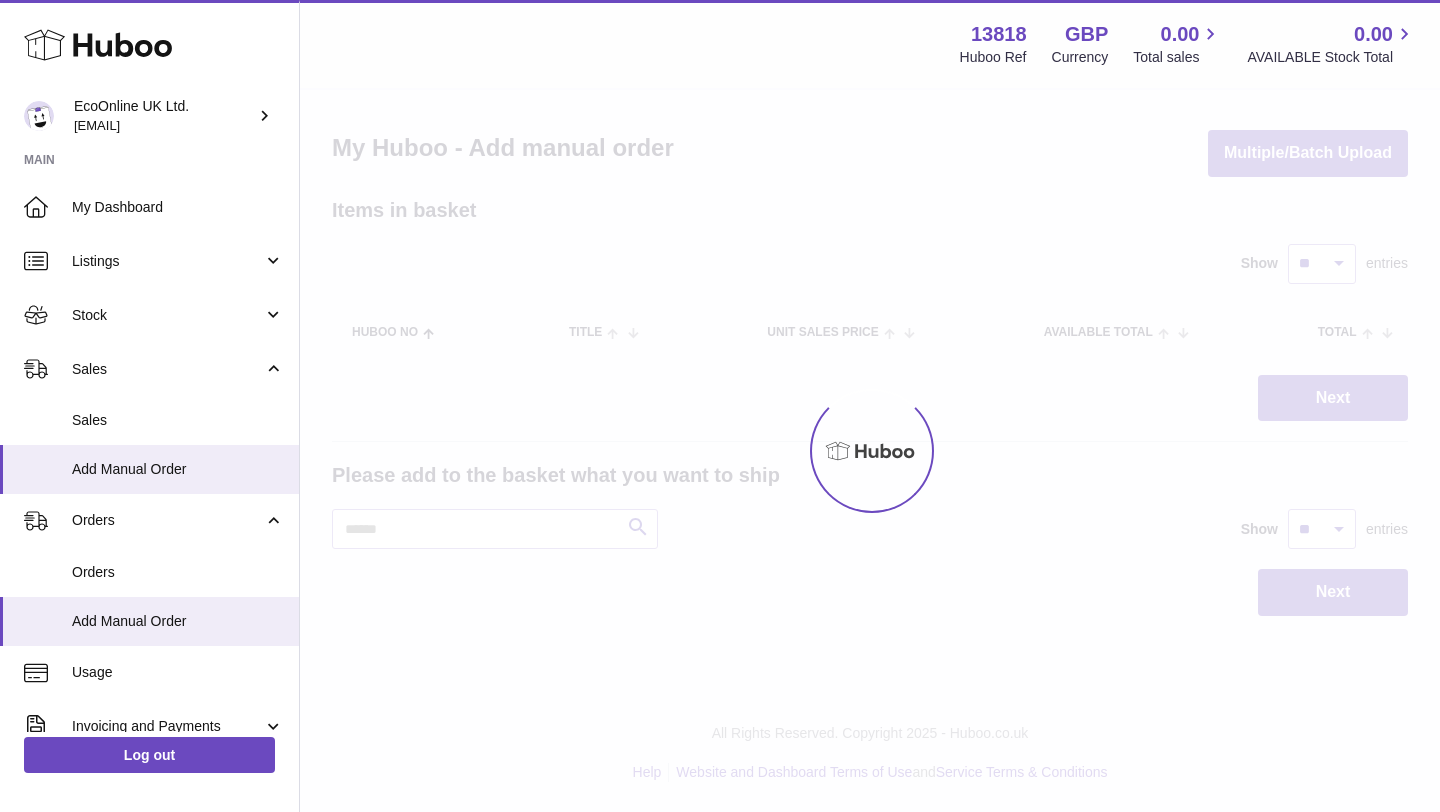 scroll, scrollTop: 0, scrollLeft: 0, axis: both 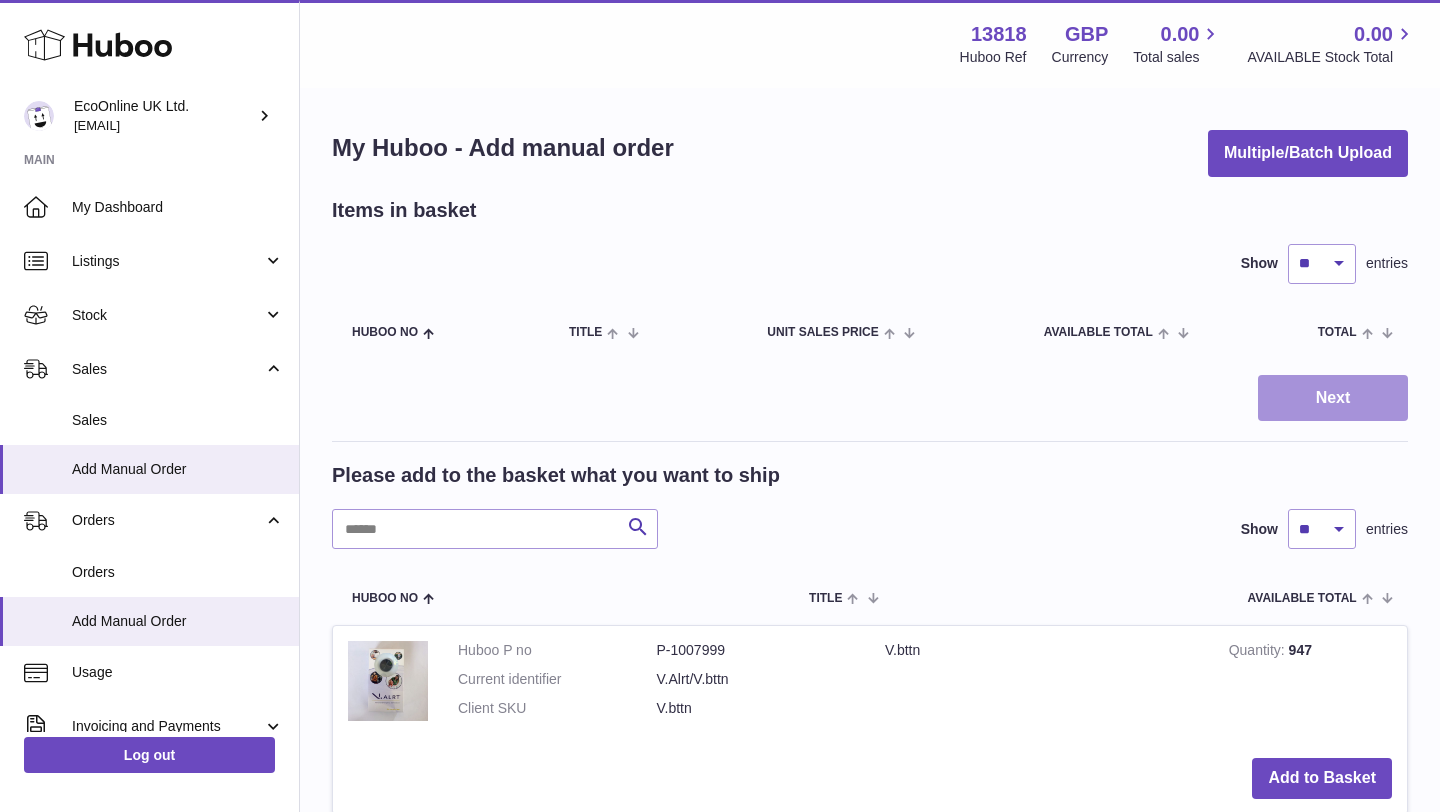 click on "Next" at bounding box center [1333, 398] 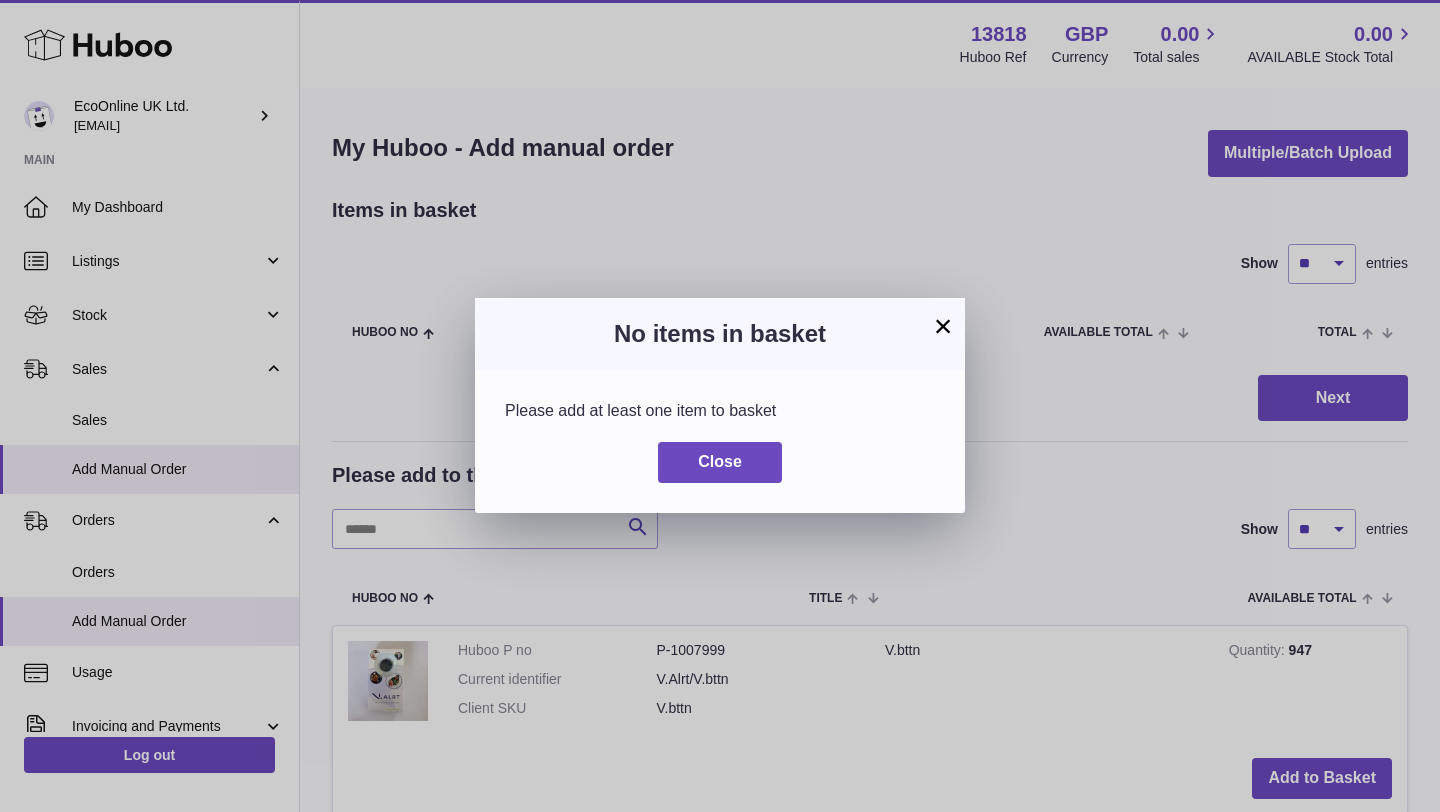 click on "No items in basket" at bounding box center (720, 334) 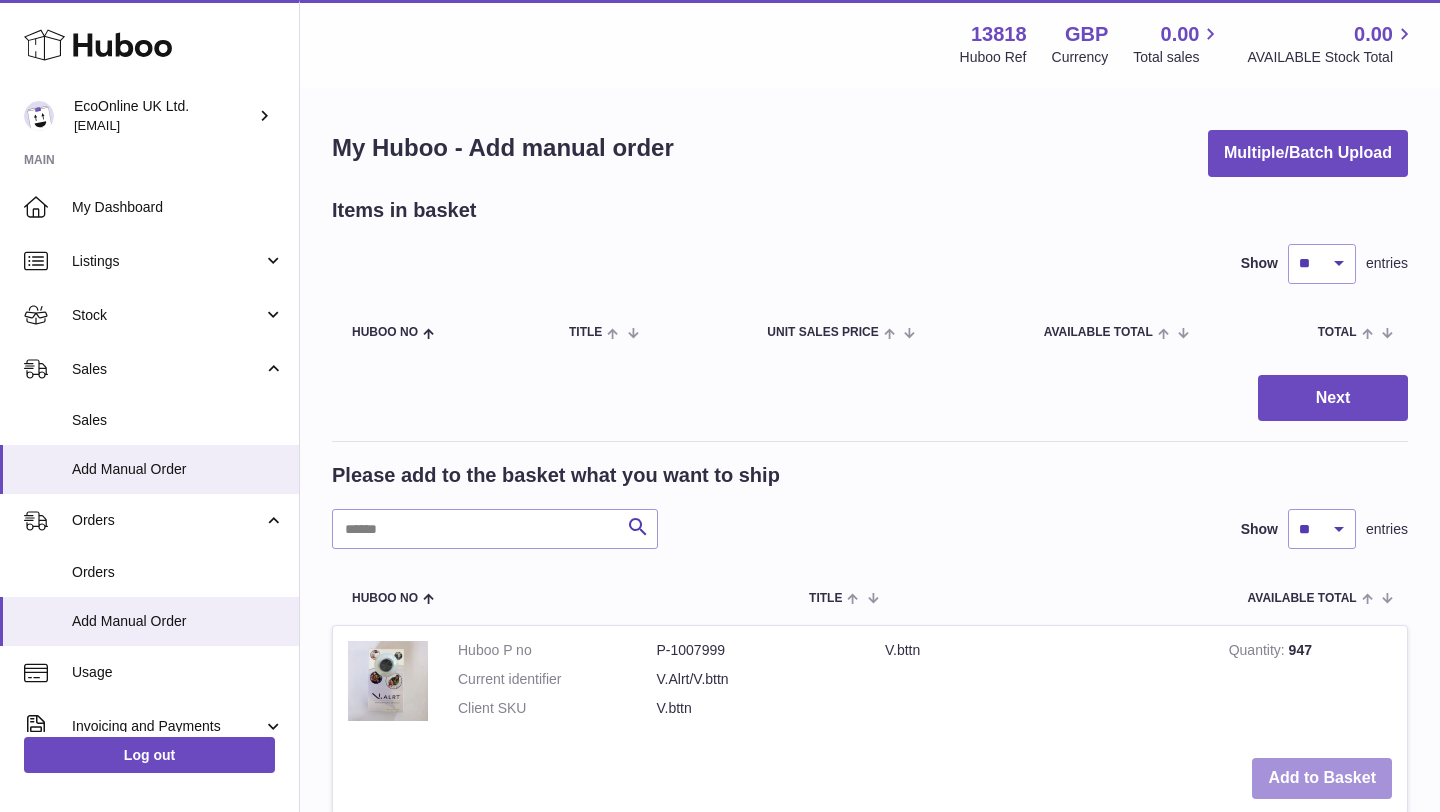 click on "Add to Basket" at bounding box center [1322, 778] 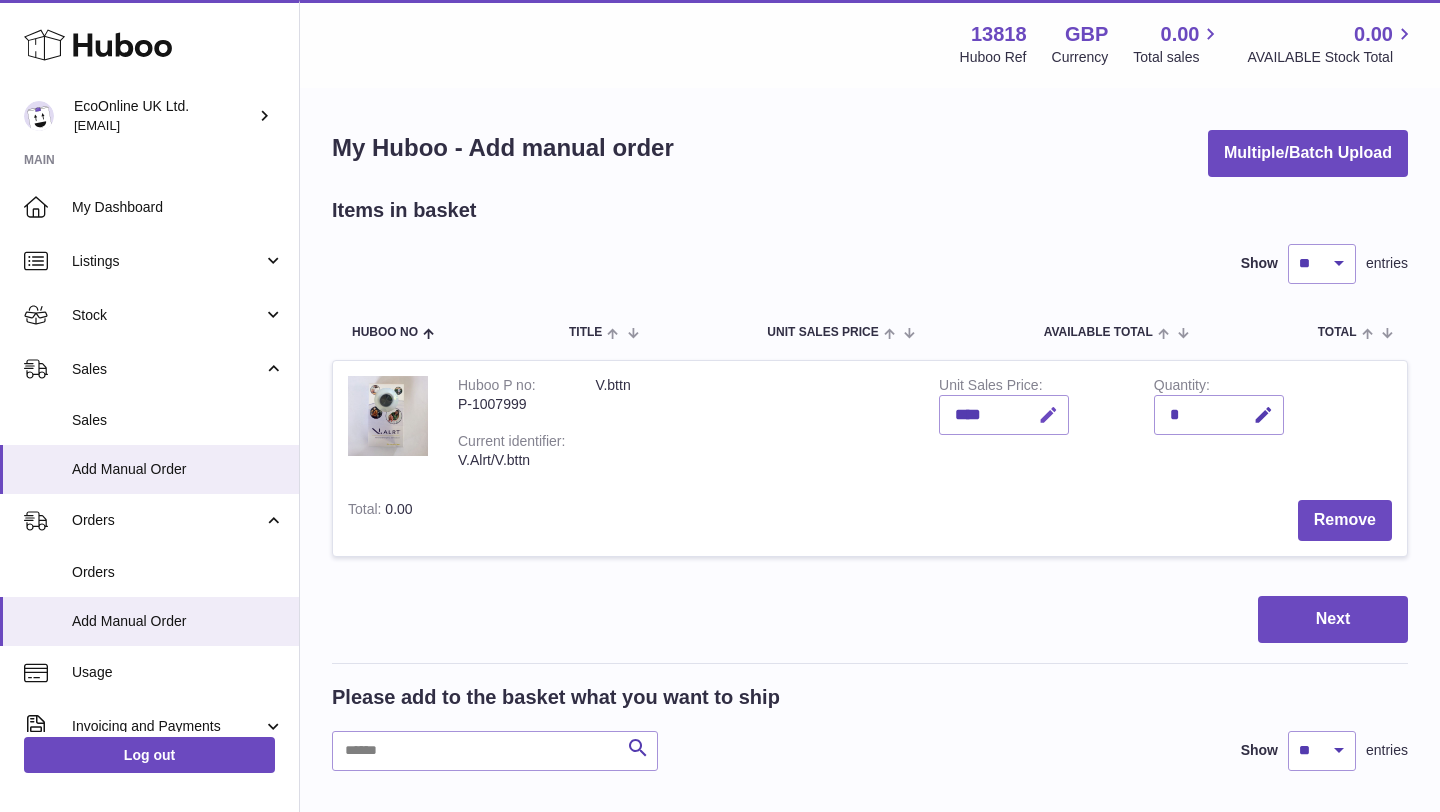 click at bounding box center [1048, 415] 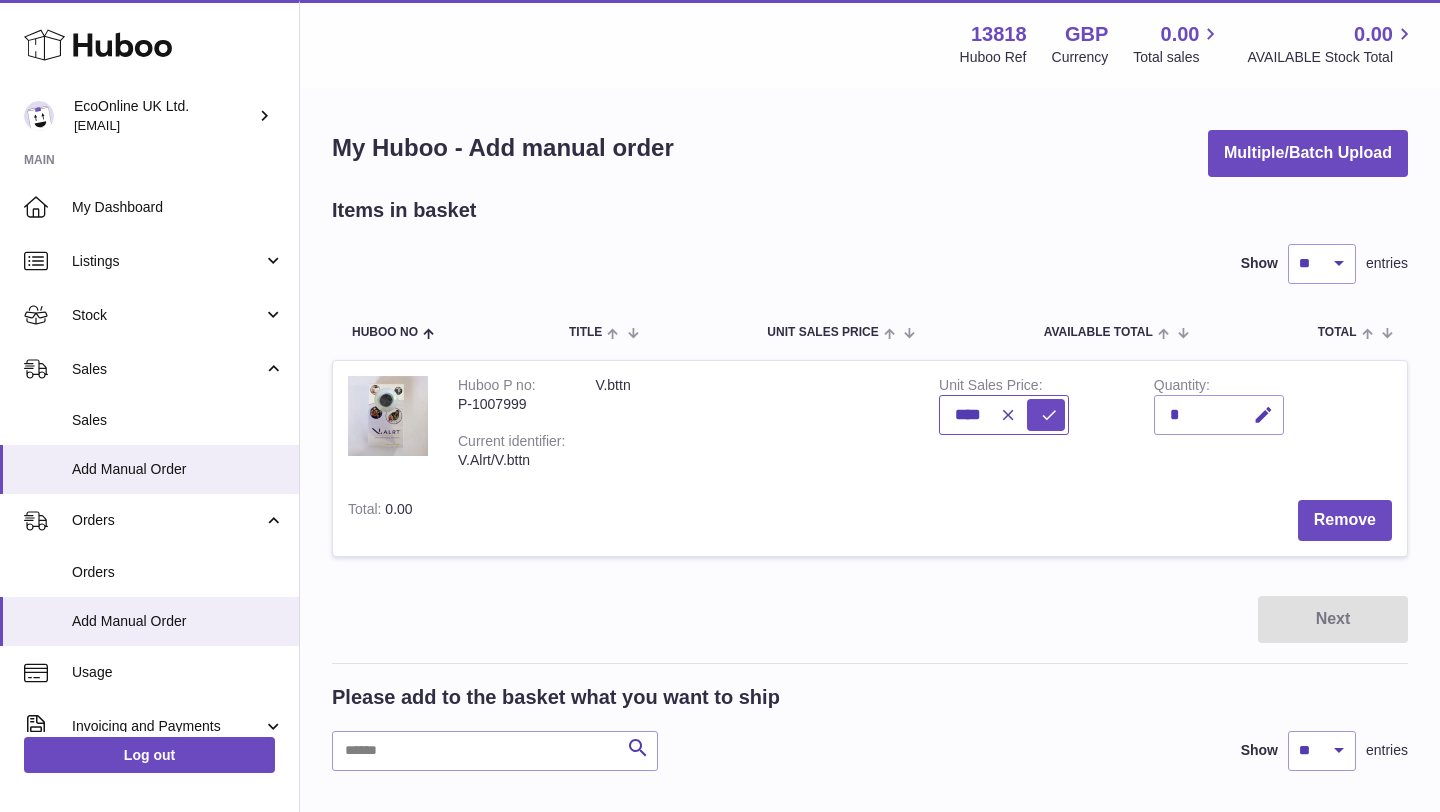 click on "****" at bounding box center [1004, 415] 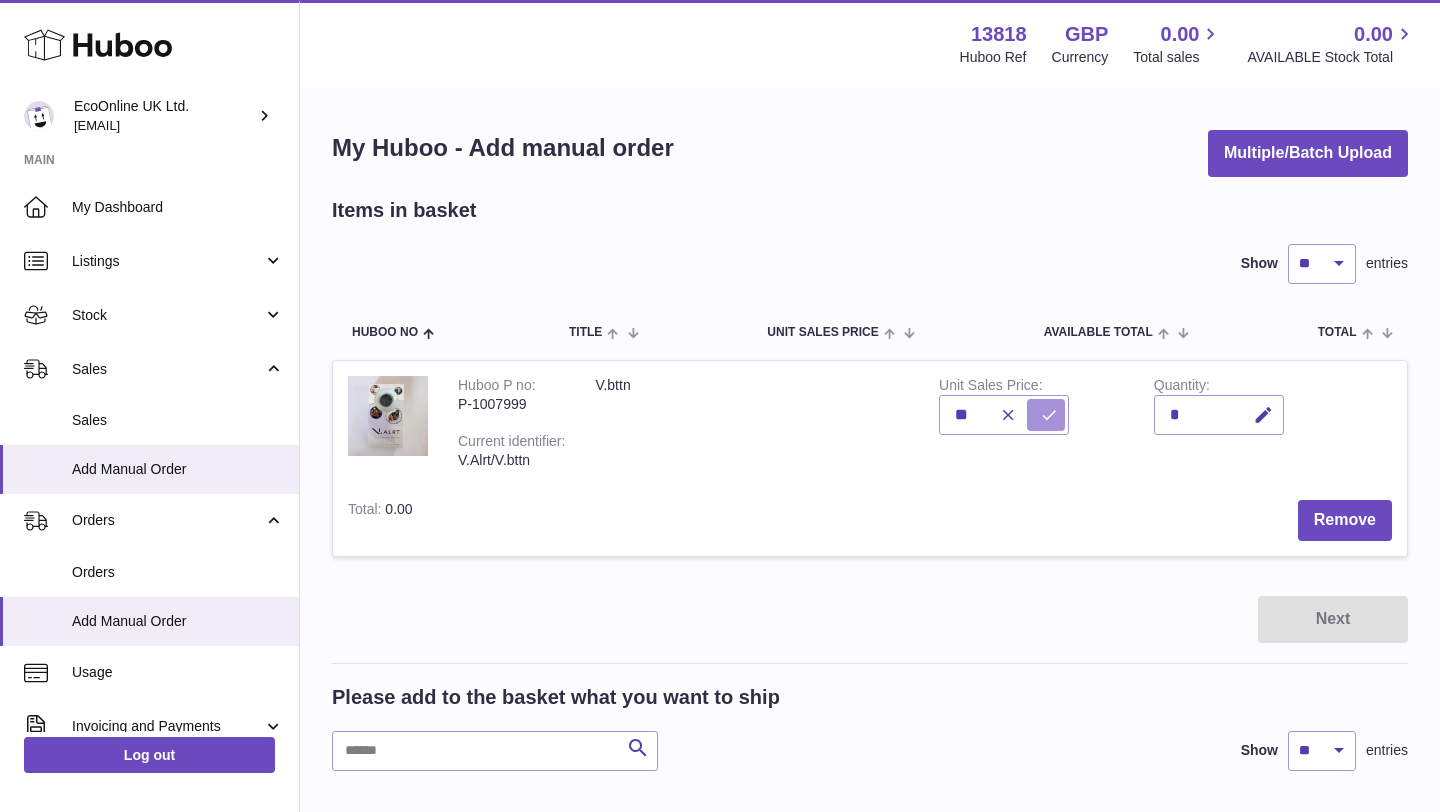 click at bounding box center (1046, 415) 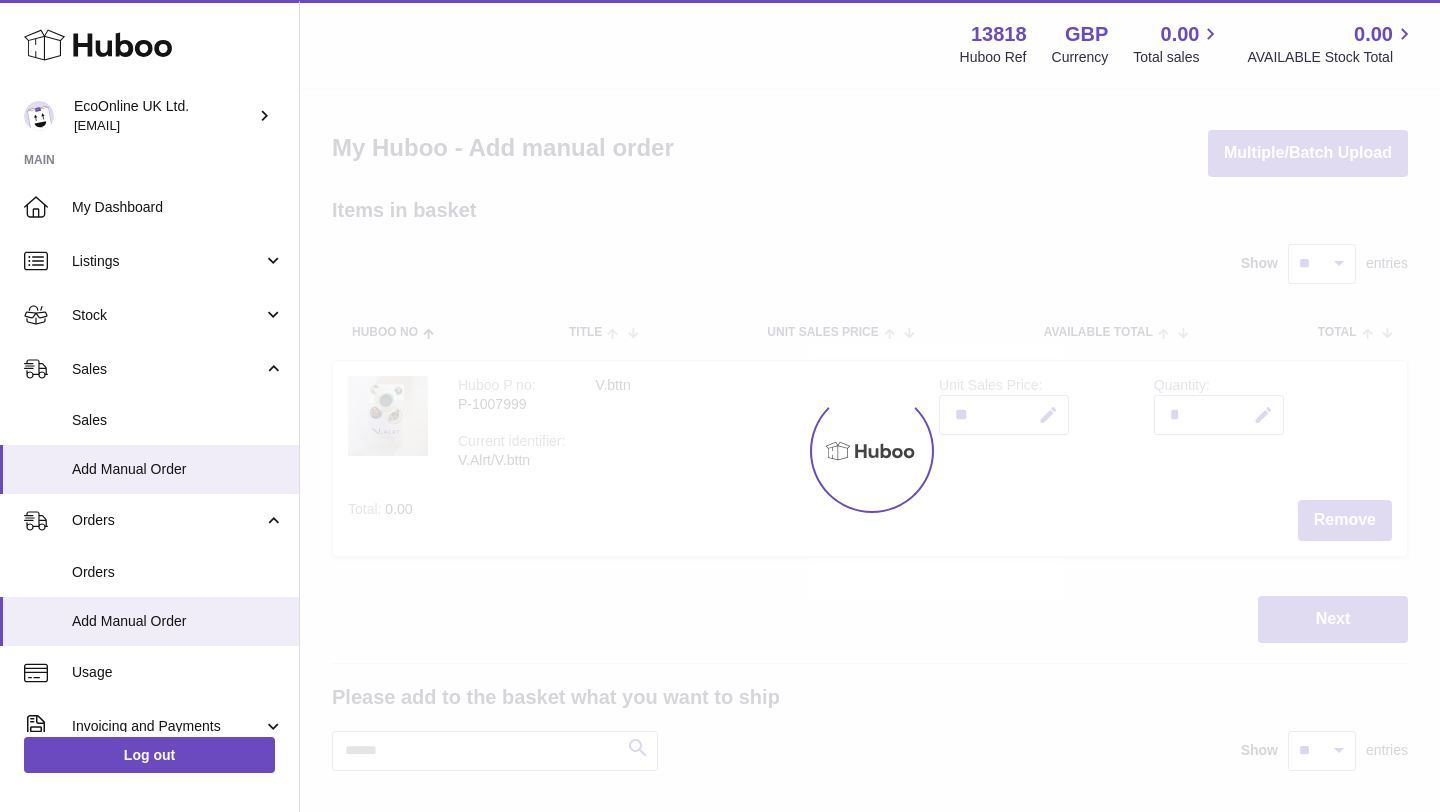 type on "*****" 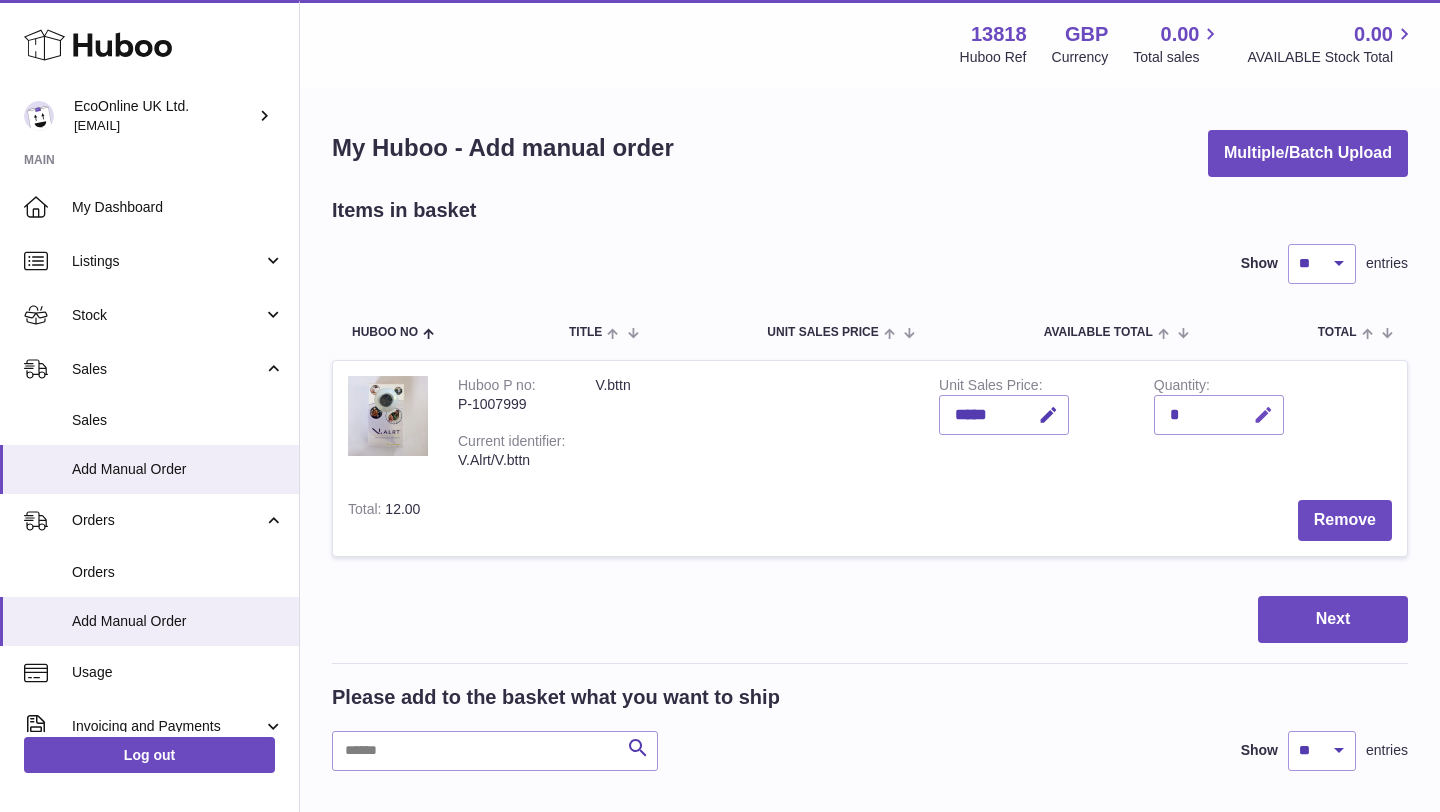 click at bounding box center (1263, 415) 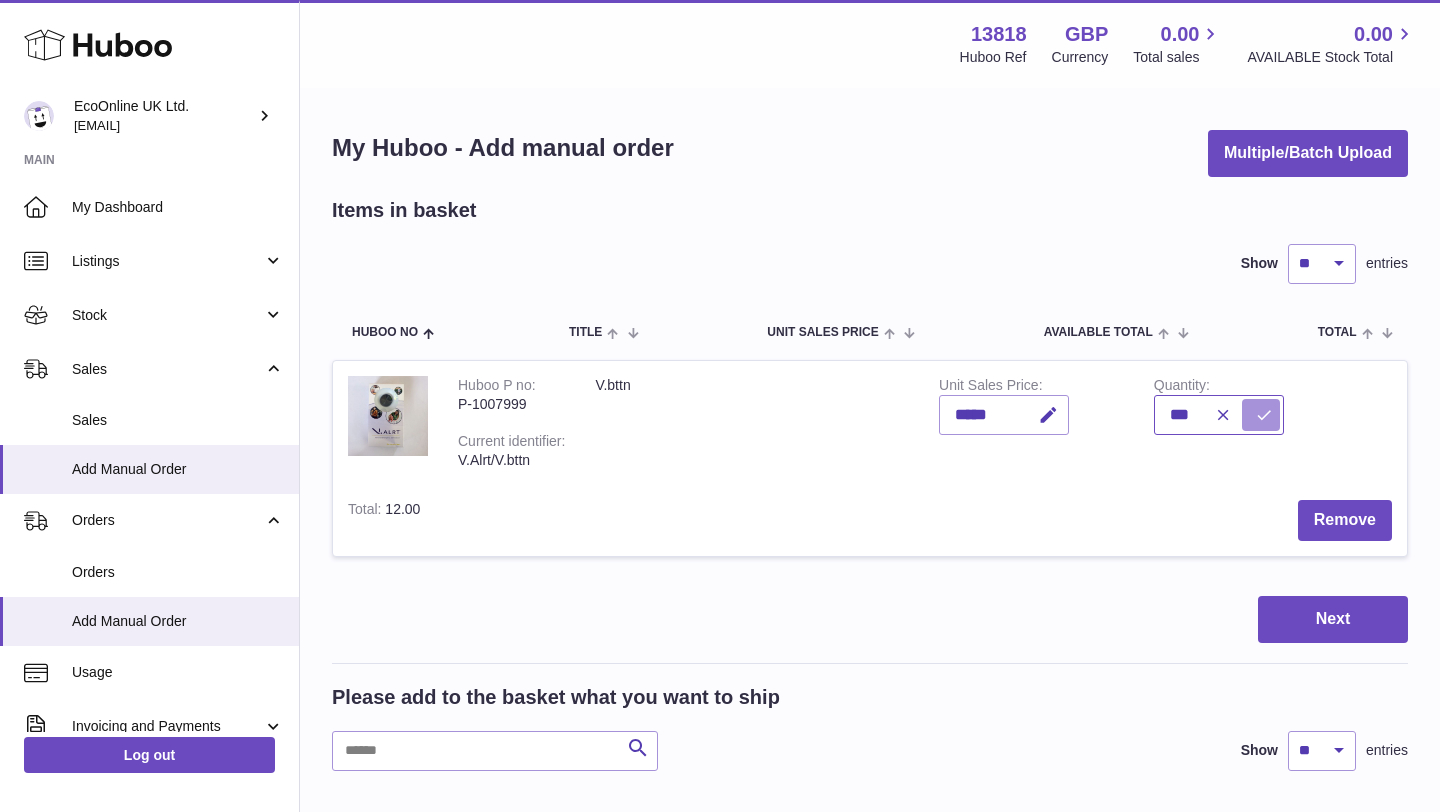 type on "***" 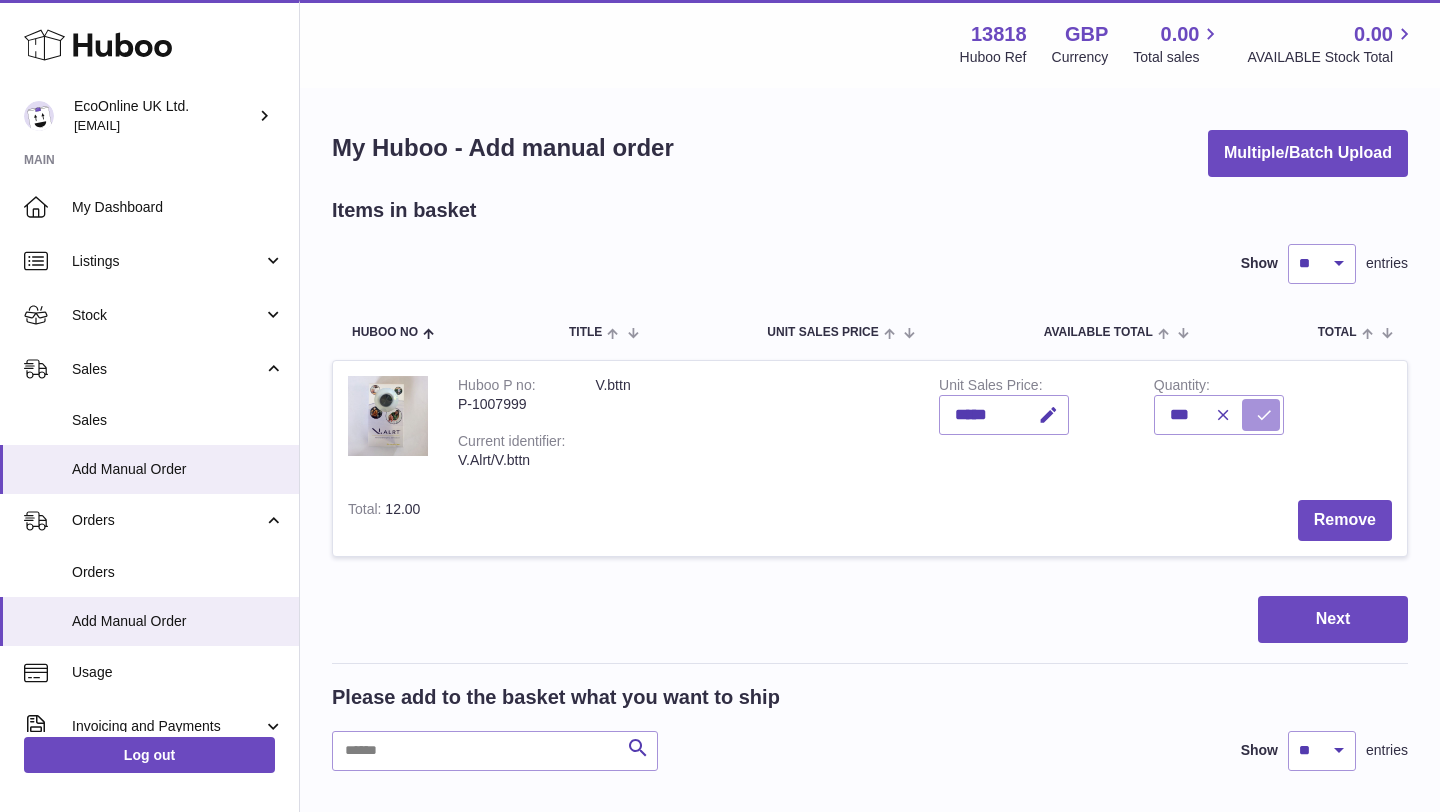 click at bounding box center (1261, 415) 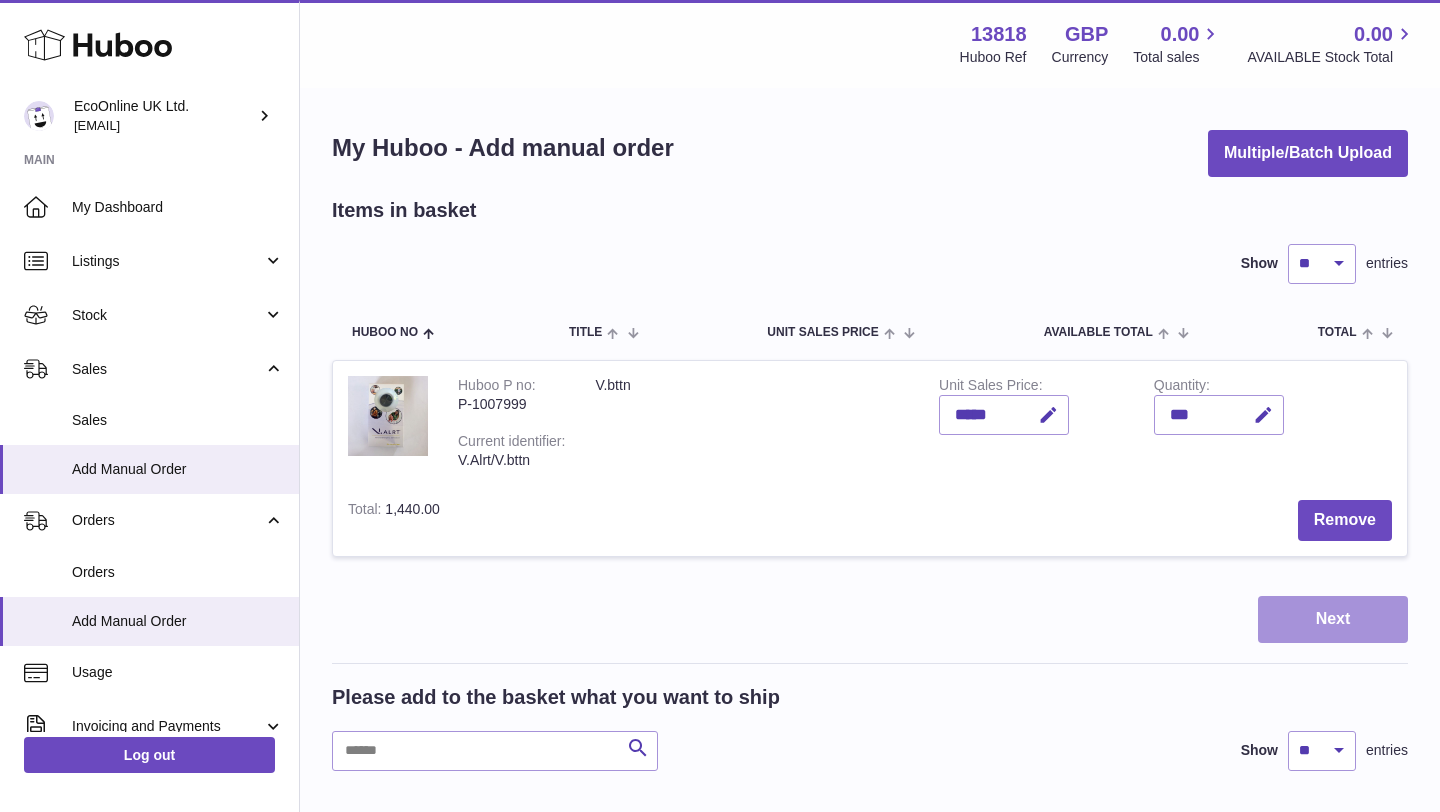 click on "Next" at bounding box center (1333, 619) 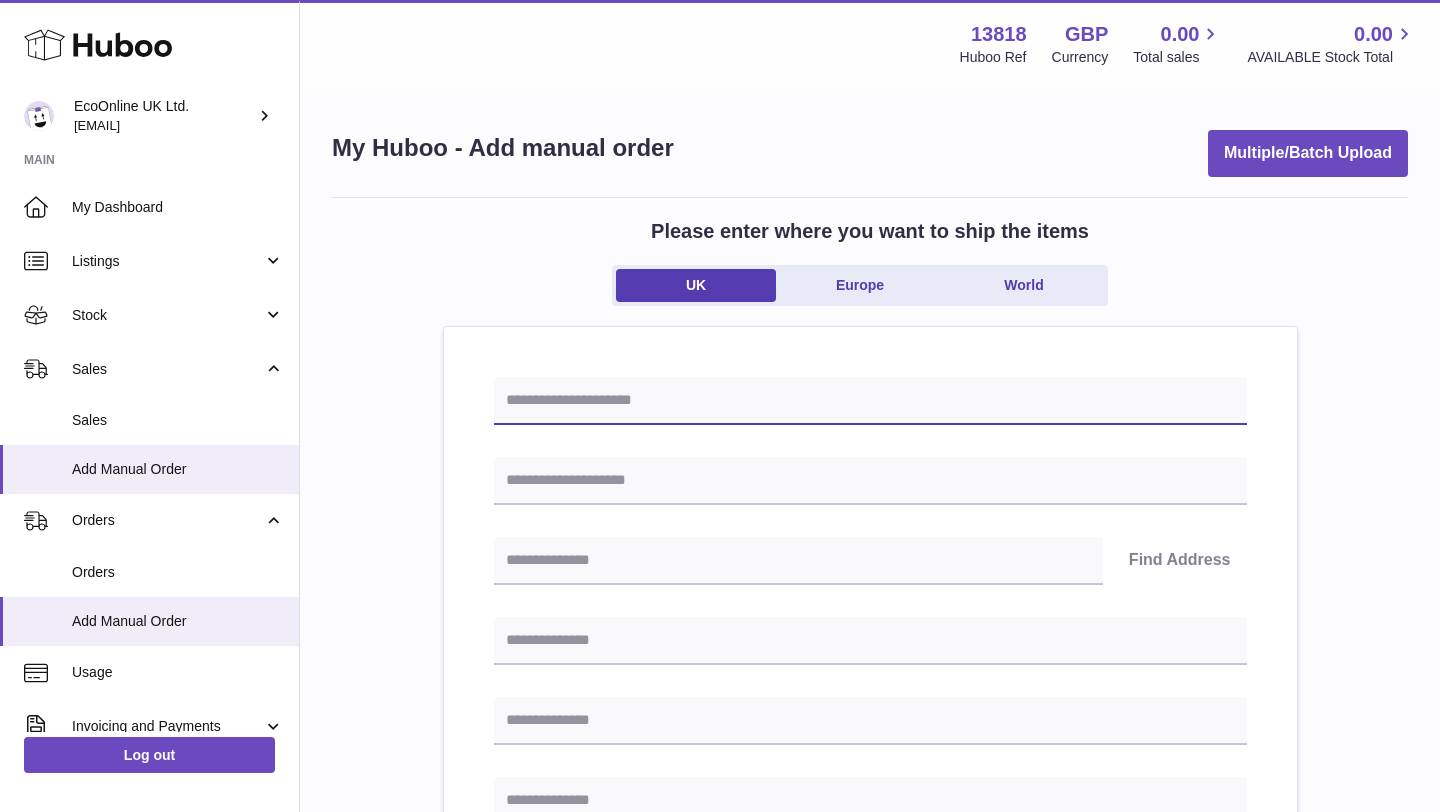 click at bounding box center [870, 401] 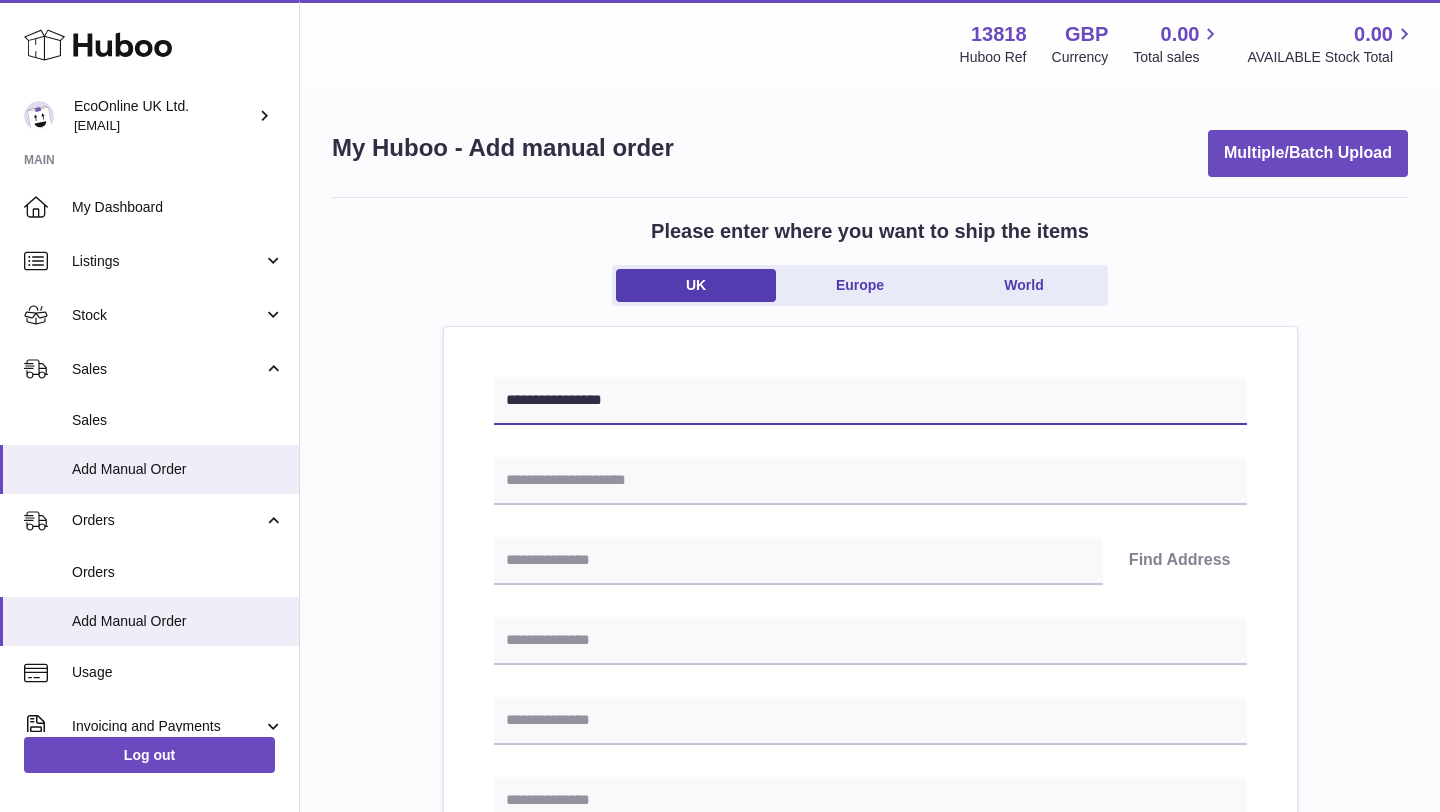 type on "**********" 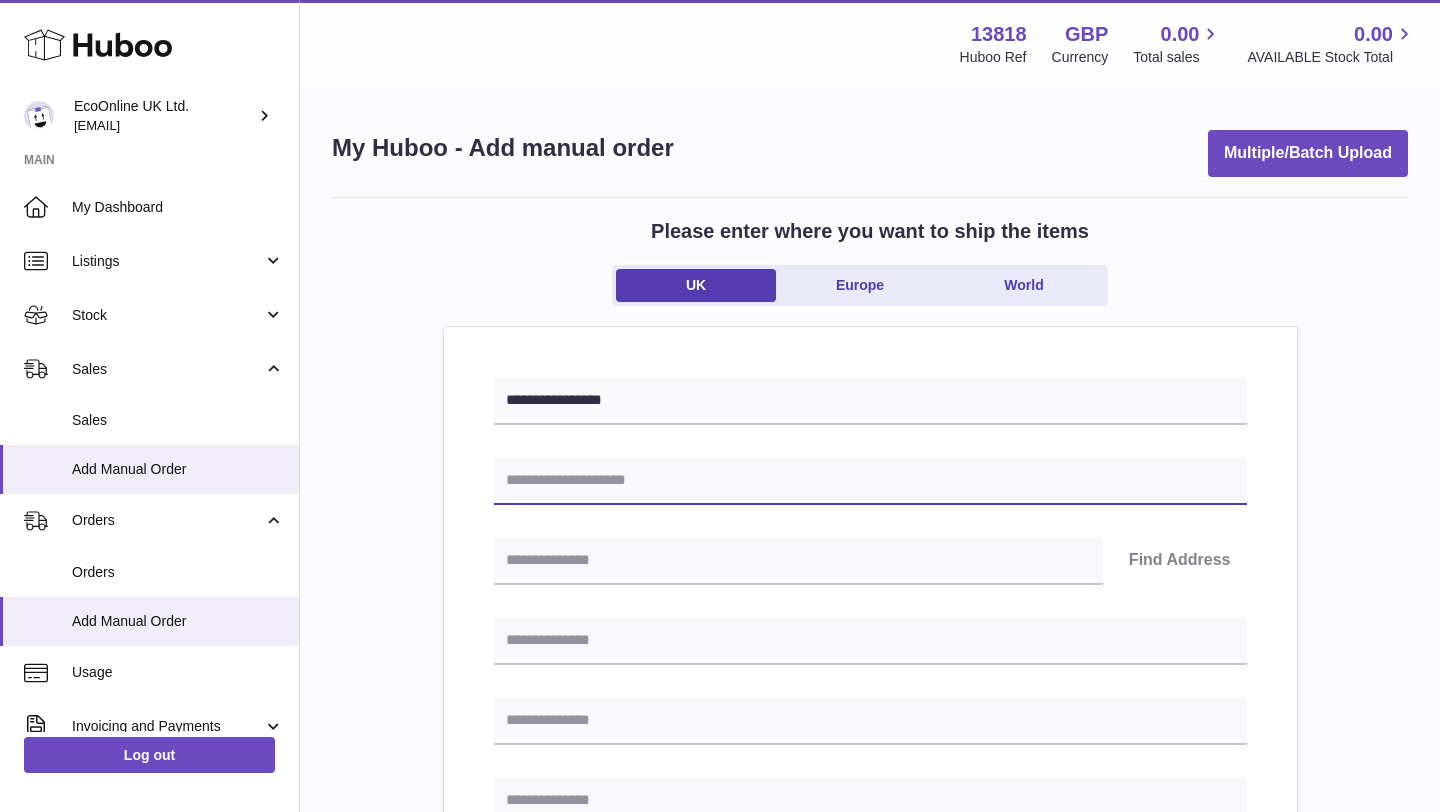 click at bounding box center (870, 481) 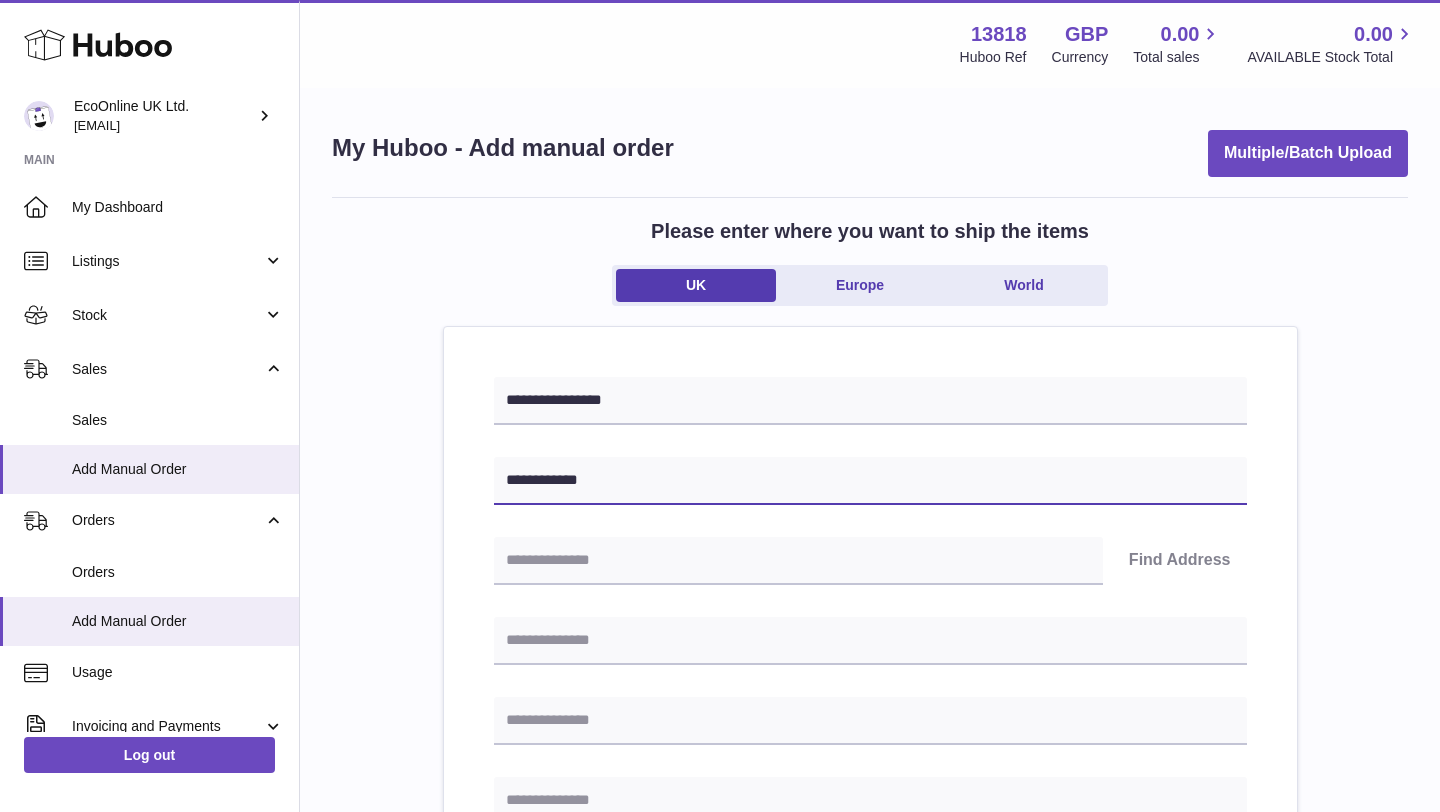 type on "**********" 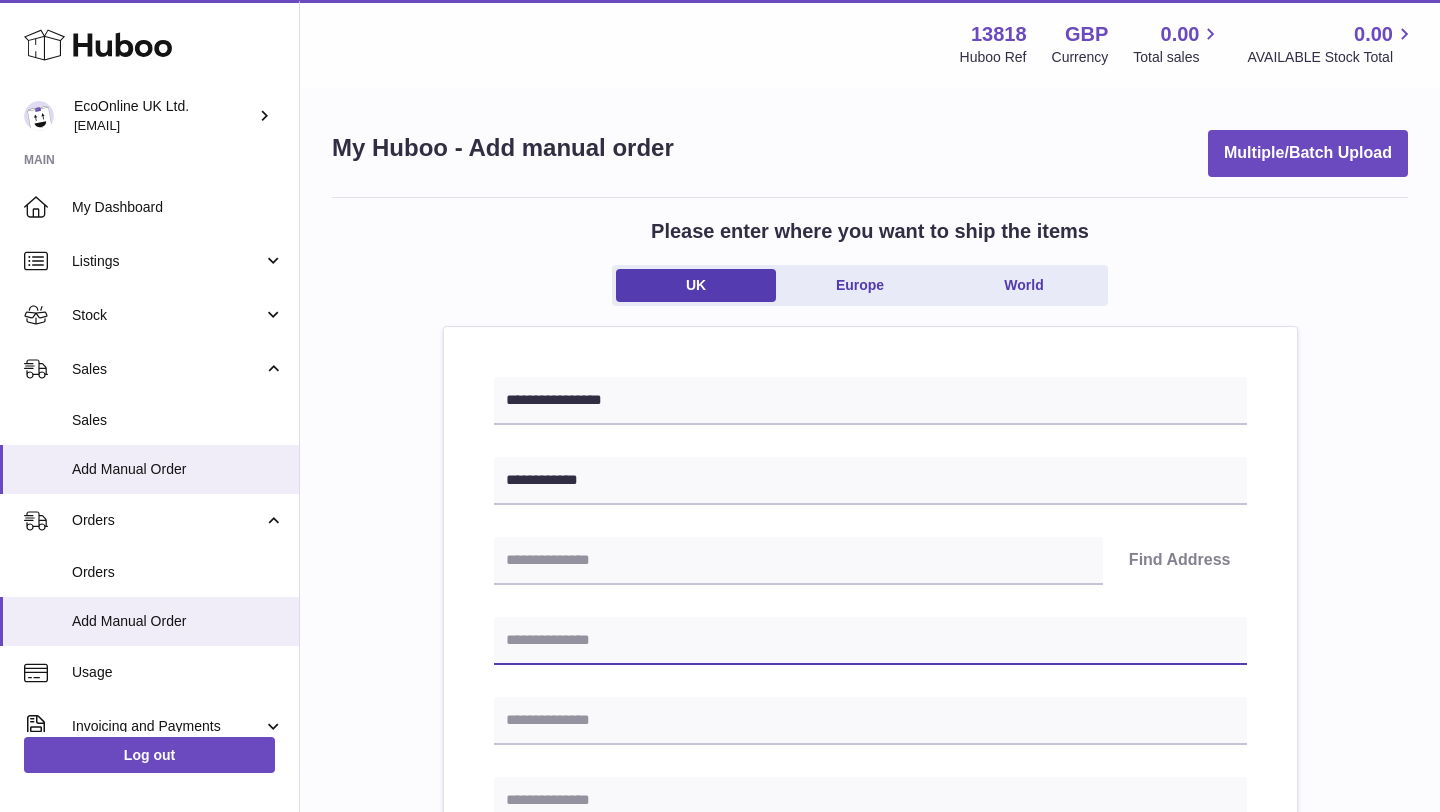 click at bounding box center (870, 641) 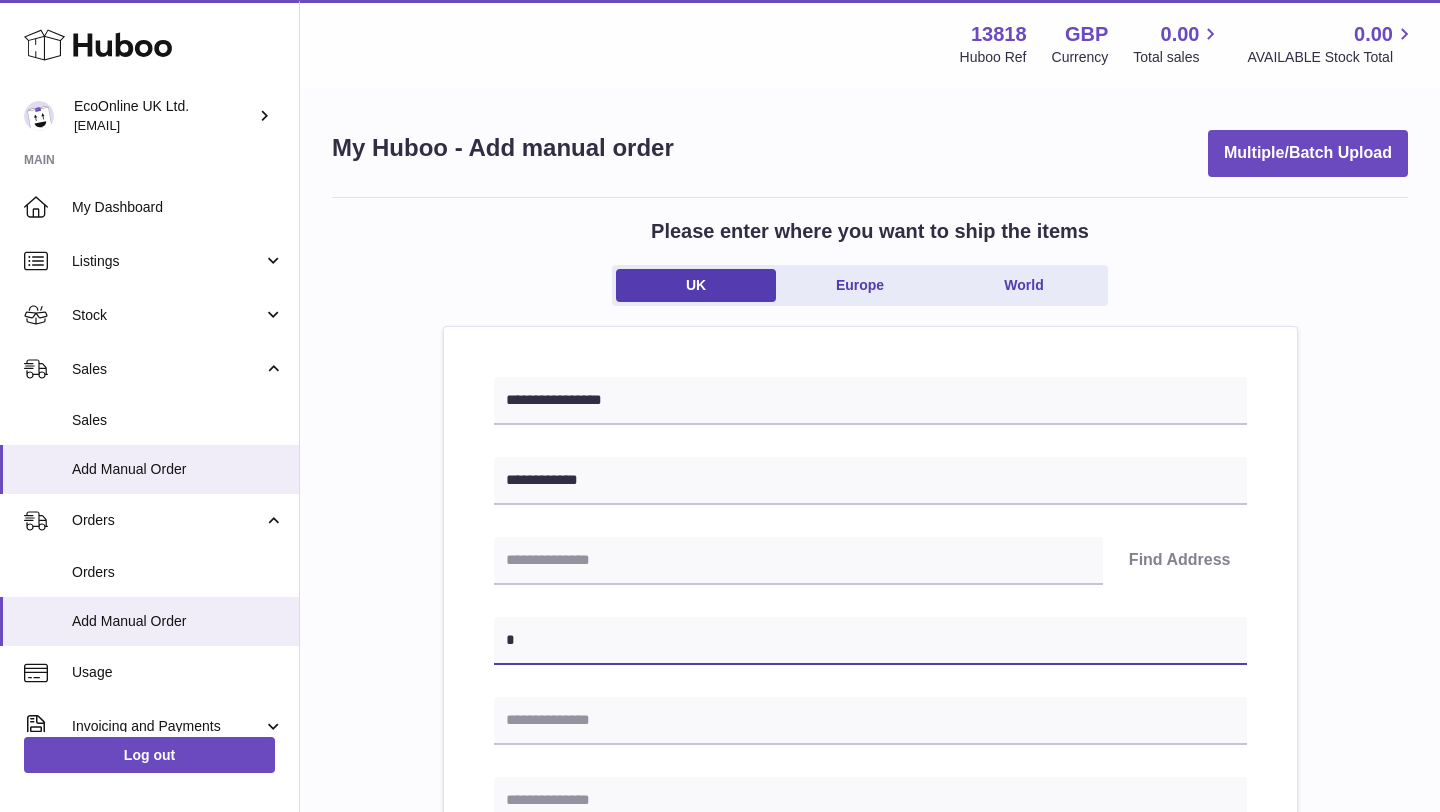 click on "*" at bounding box center (870, 641) 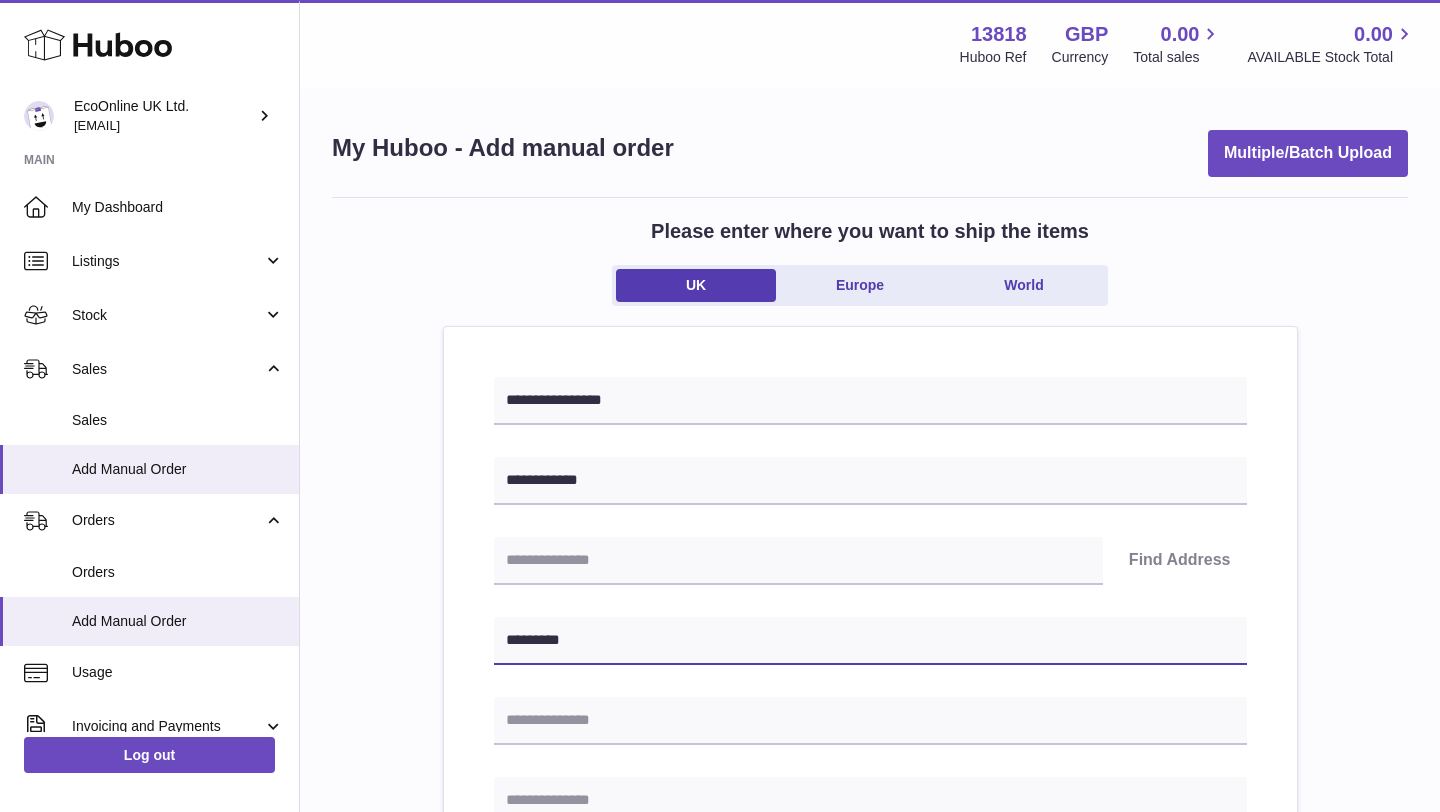 type on "*********" 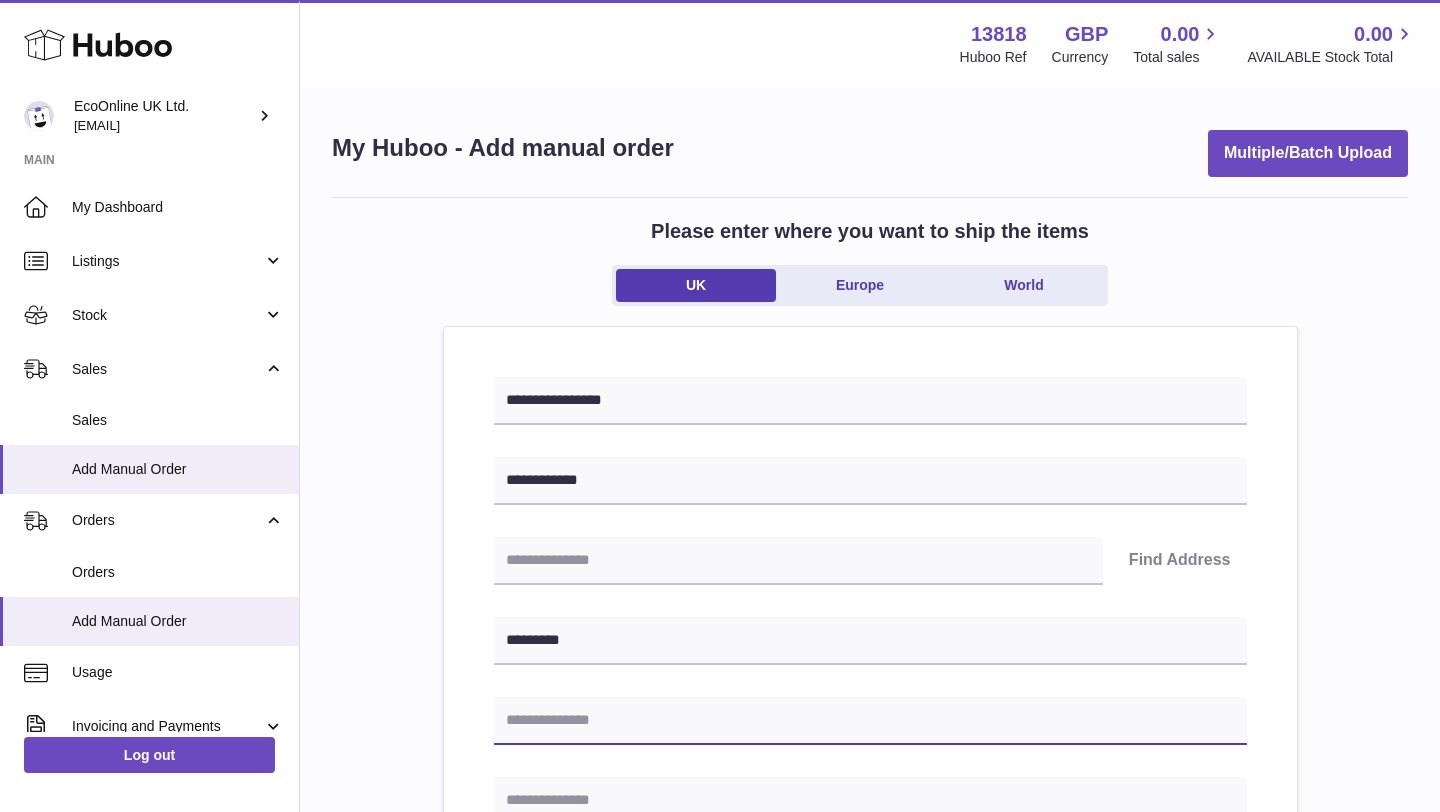 click at bounding box center [870, 721] 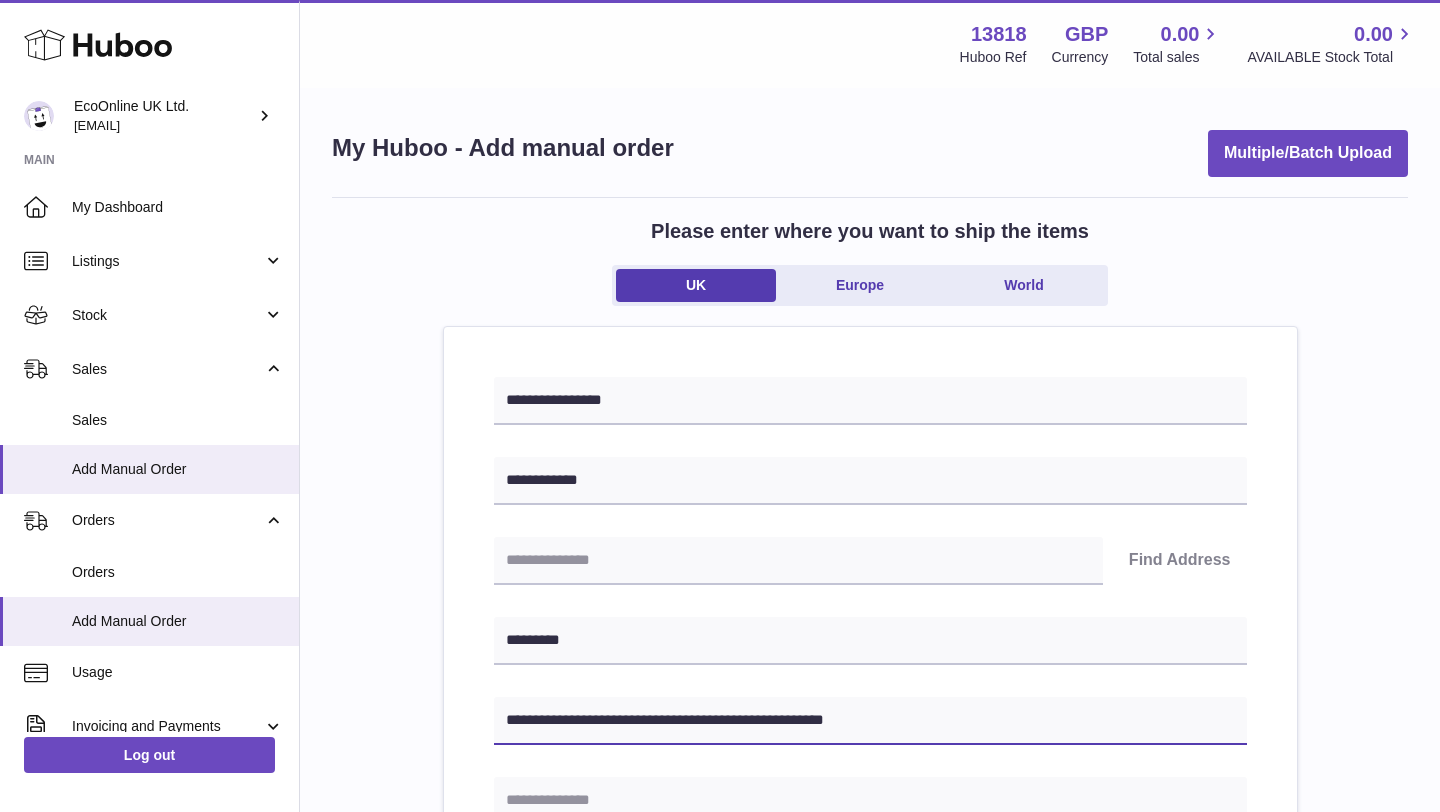 drag, startPoint x: 645, startPoint y: 714, endPoint x: 937, endPoint y: 723, distance: 292.13867 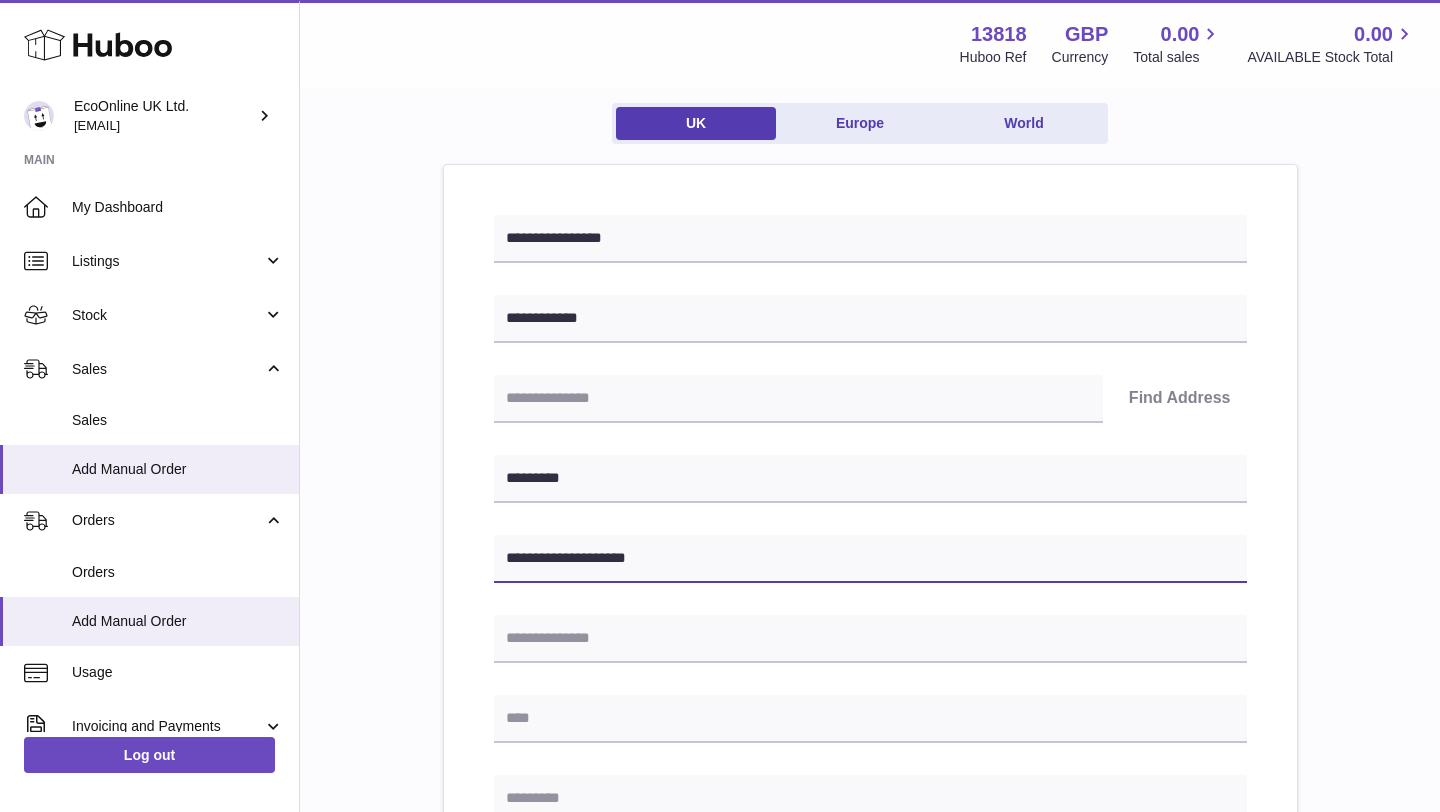 scroll, scrollTop: 239, scrollLeft: 0, axis: vertical 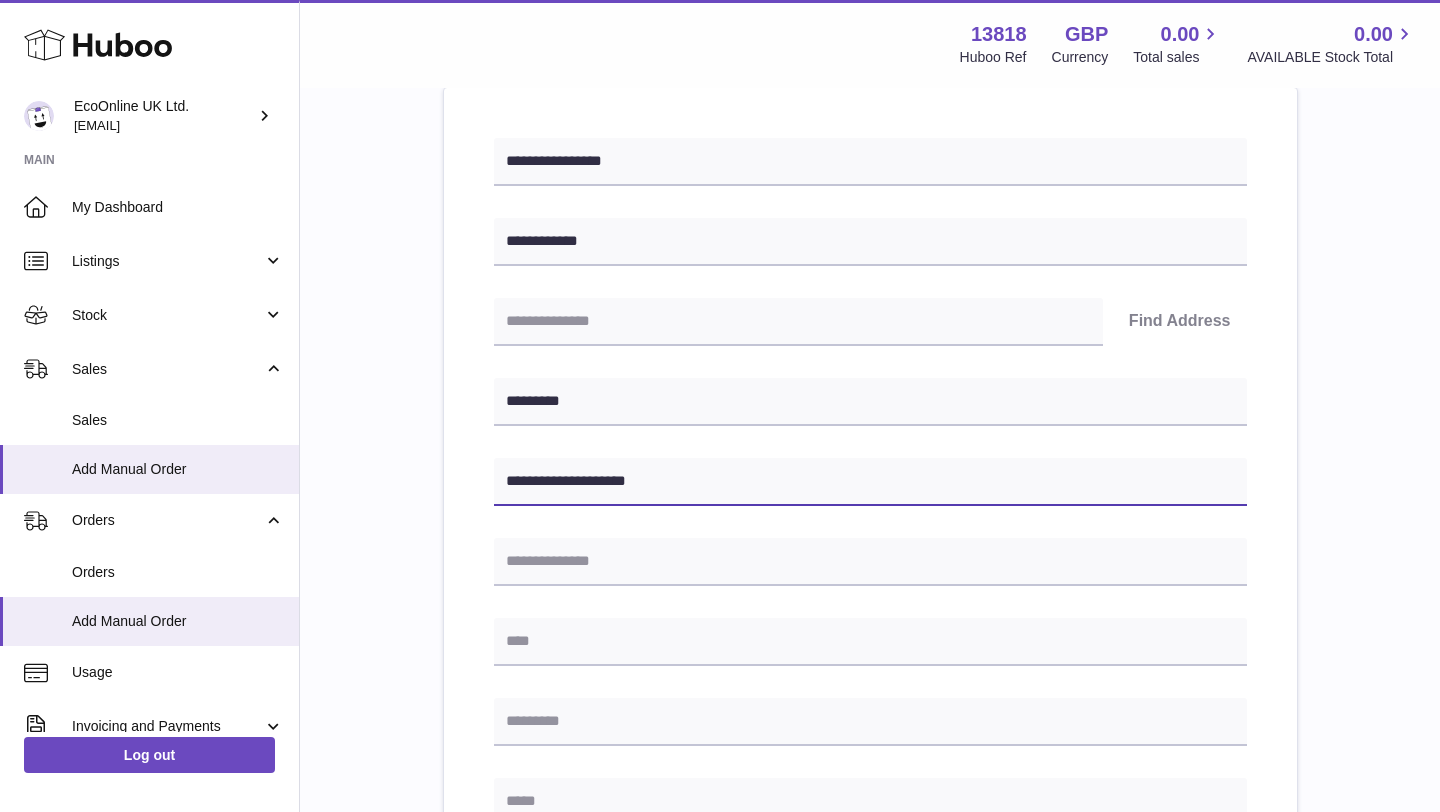 type on "**********" 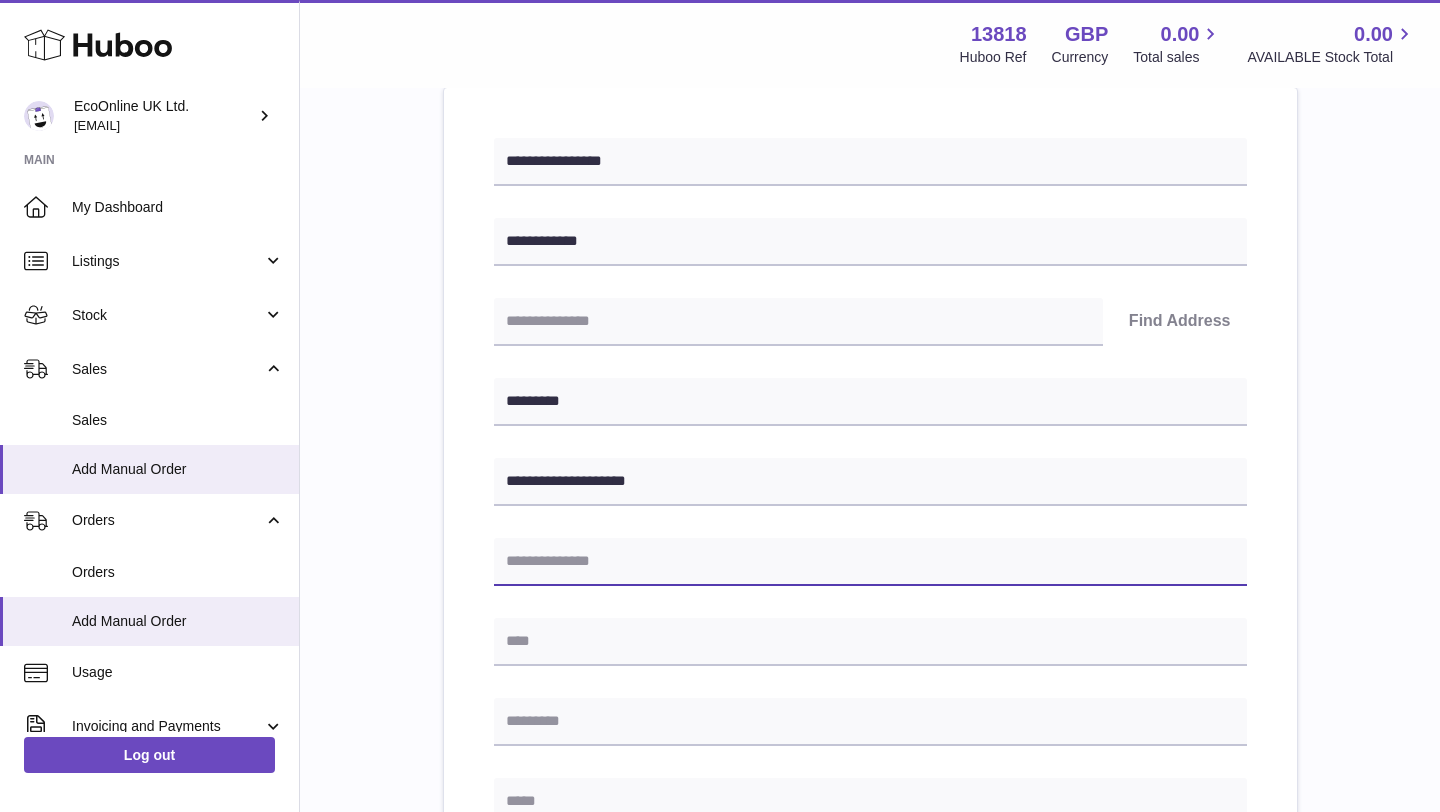 click at bounding box center [870, 562] 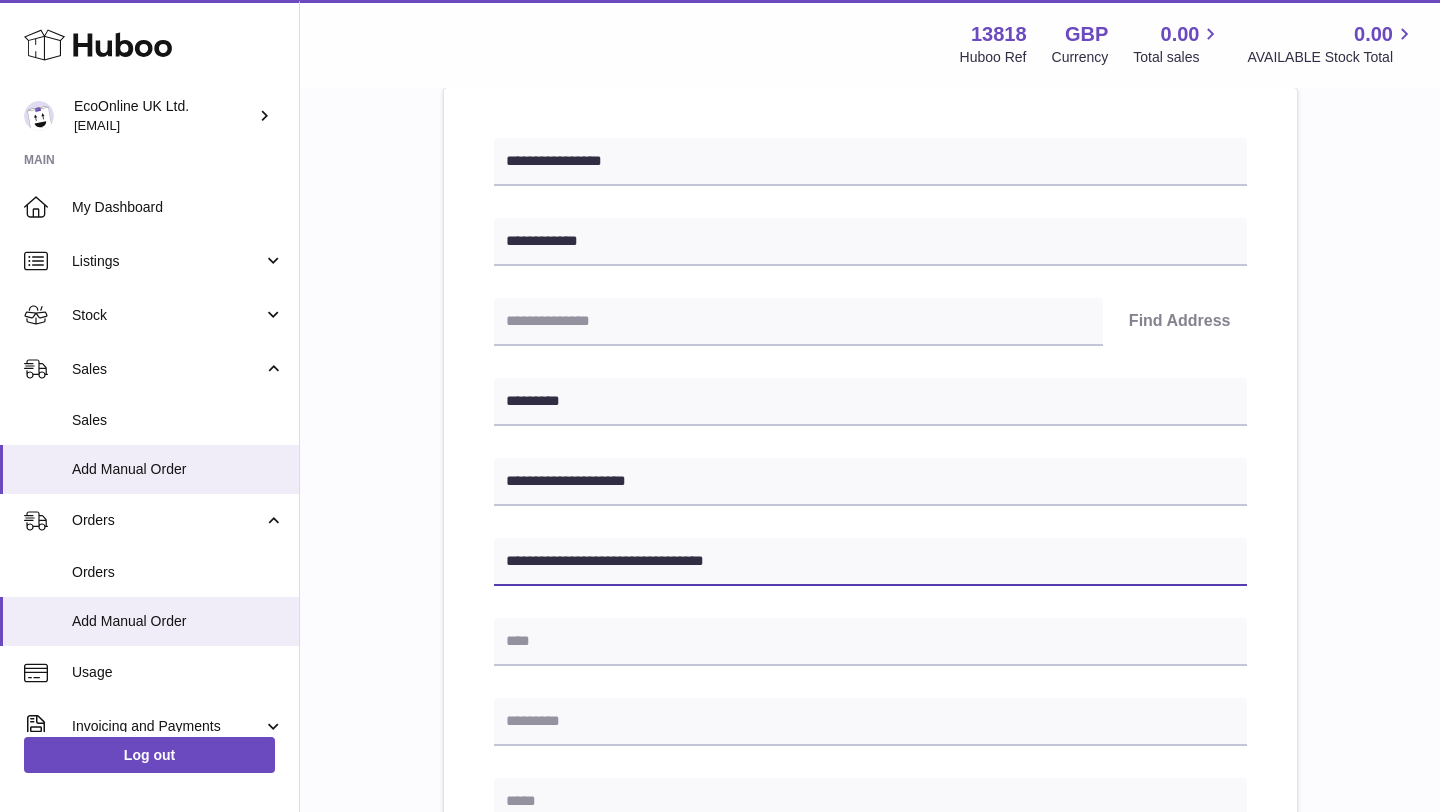 drag, startPoint x: 695, startPoint y: 561, endPoint x: 793, endPoint y: 567, distance: 98.1835 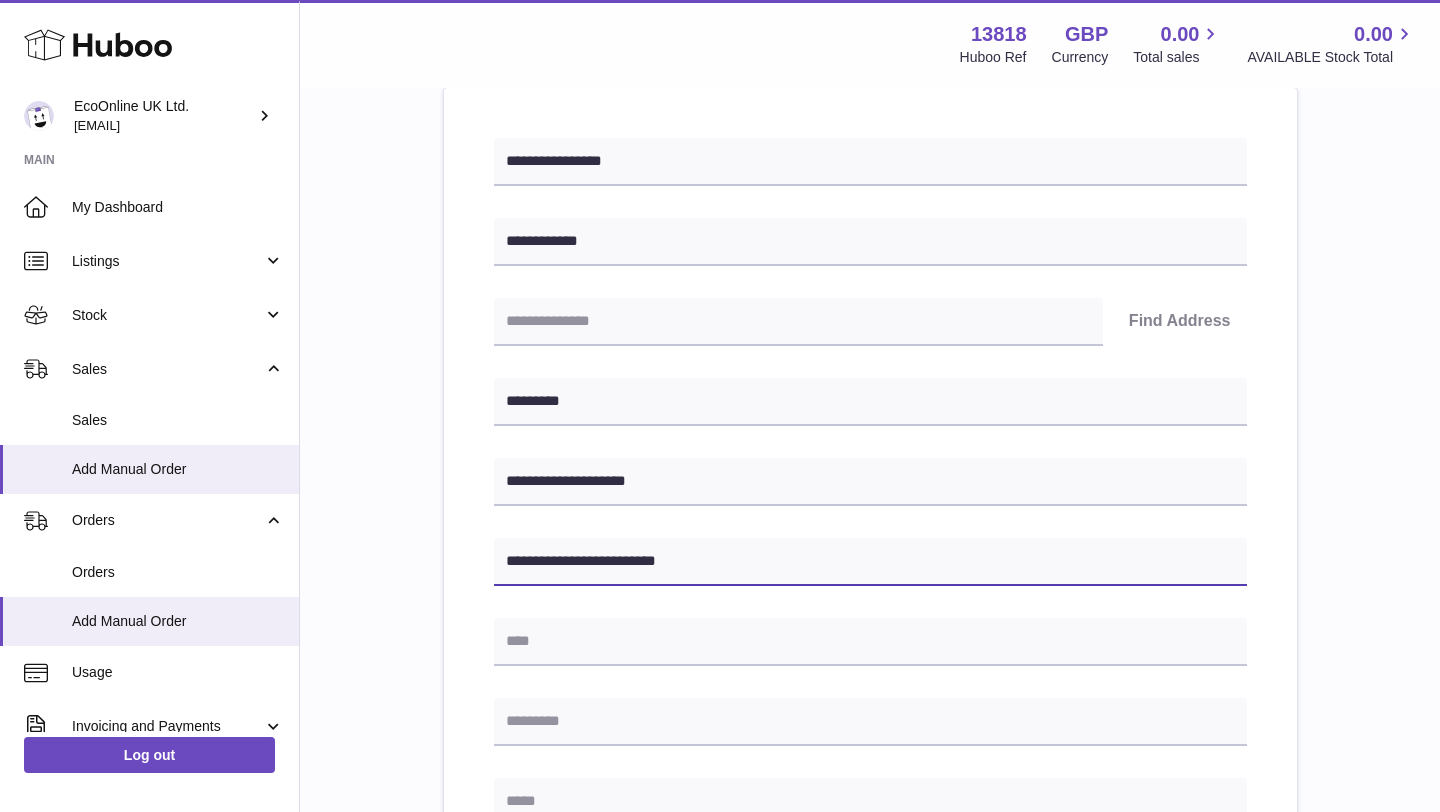 type on "**********" 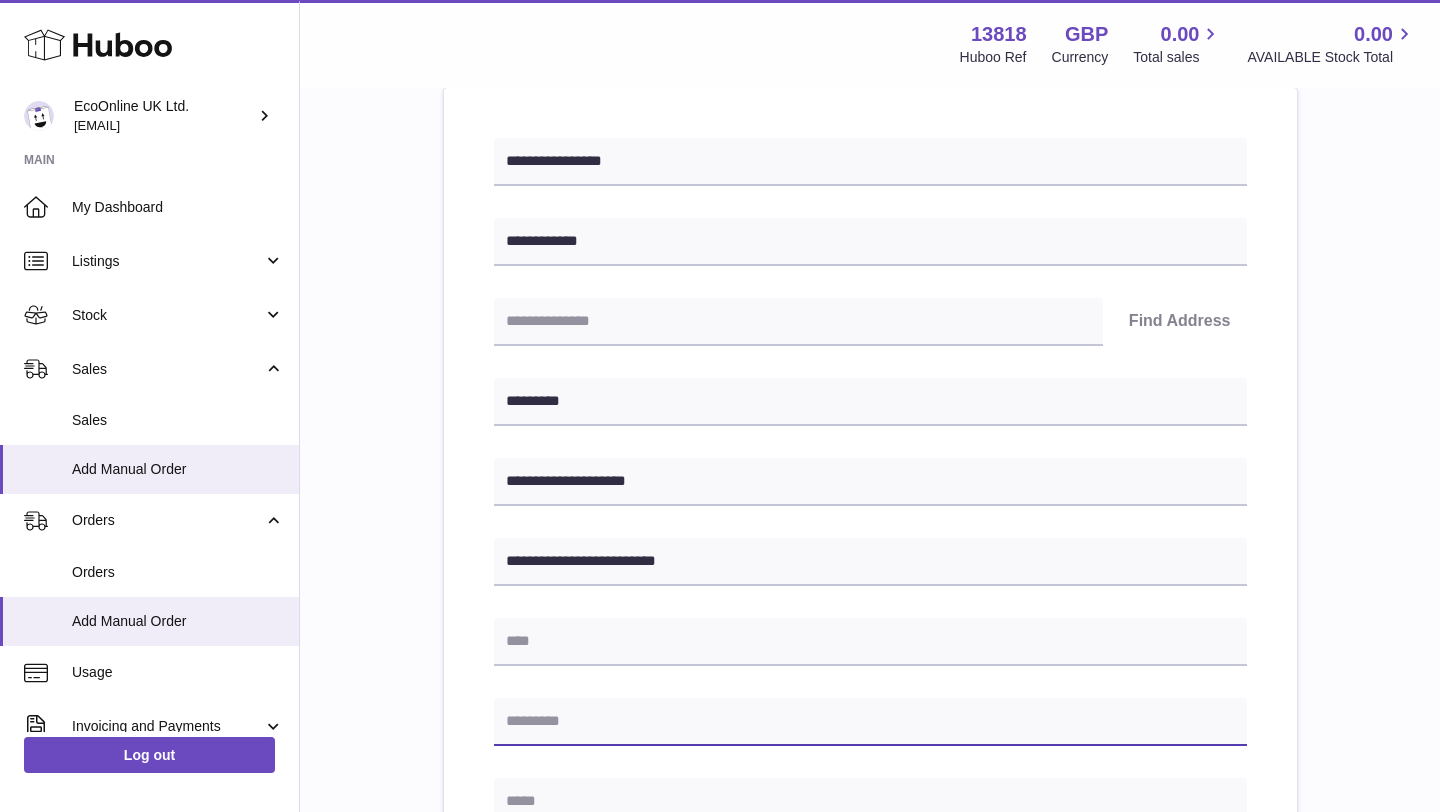 click at bounding box center [870, 722] 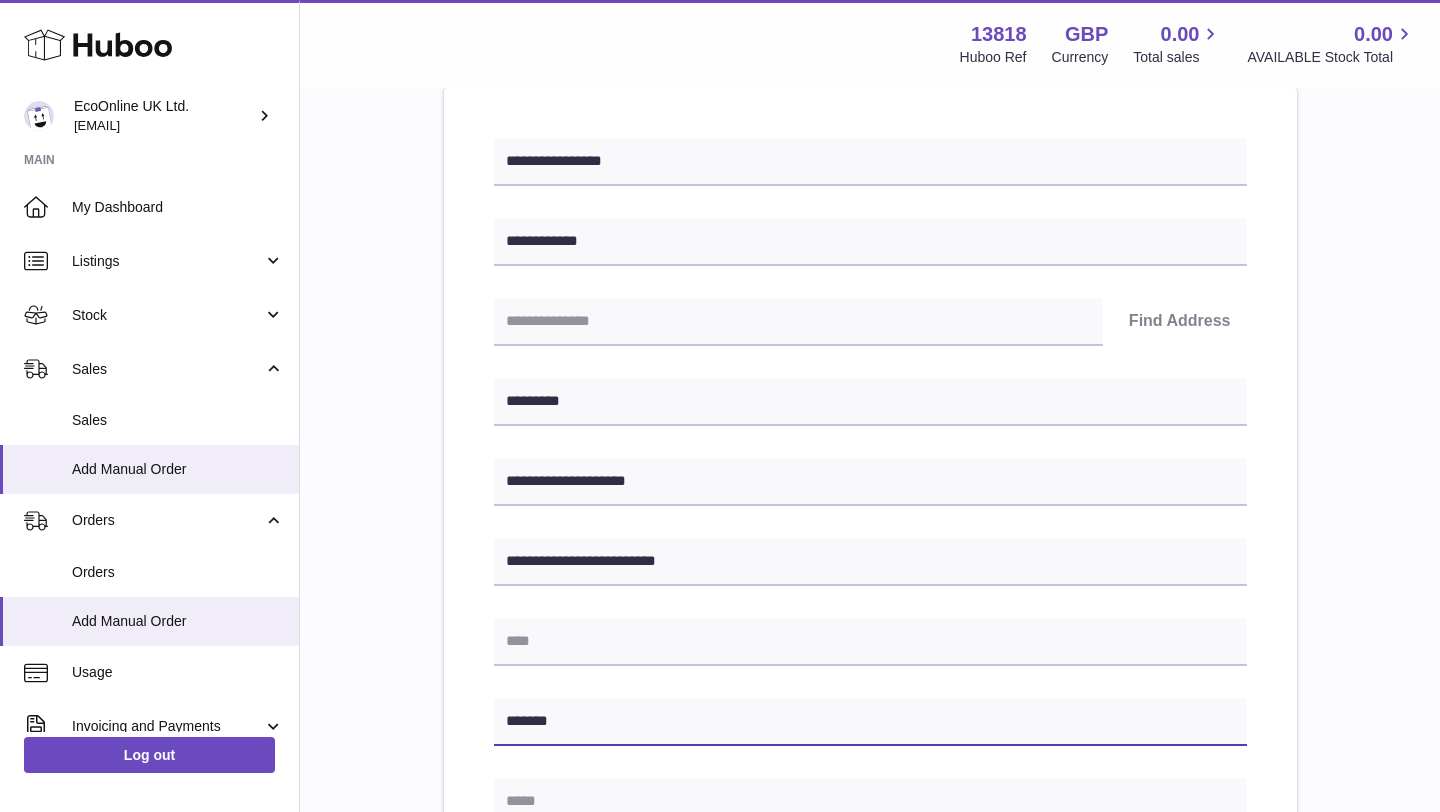 type on "*******" 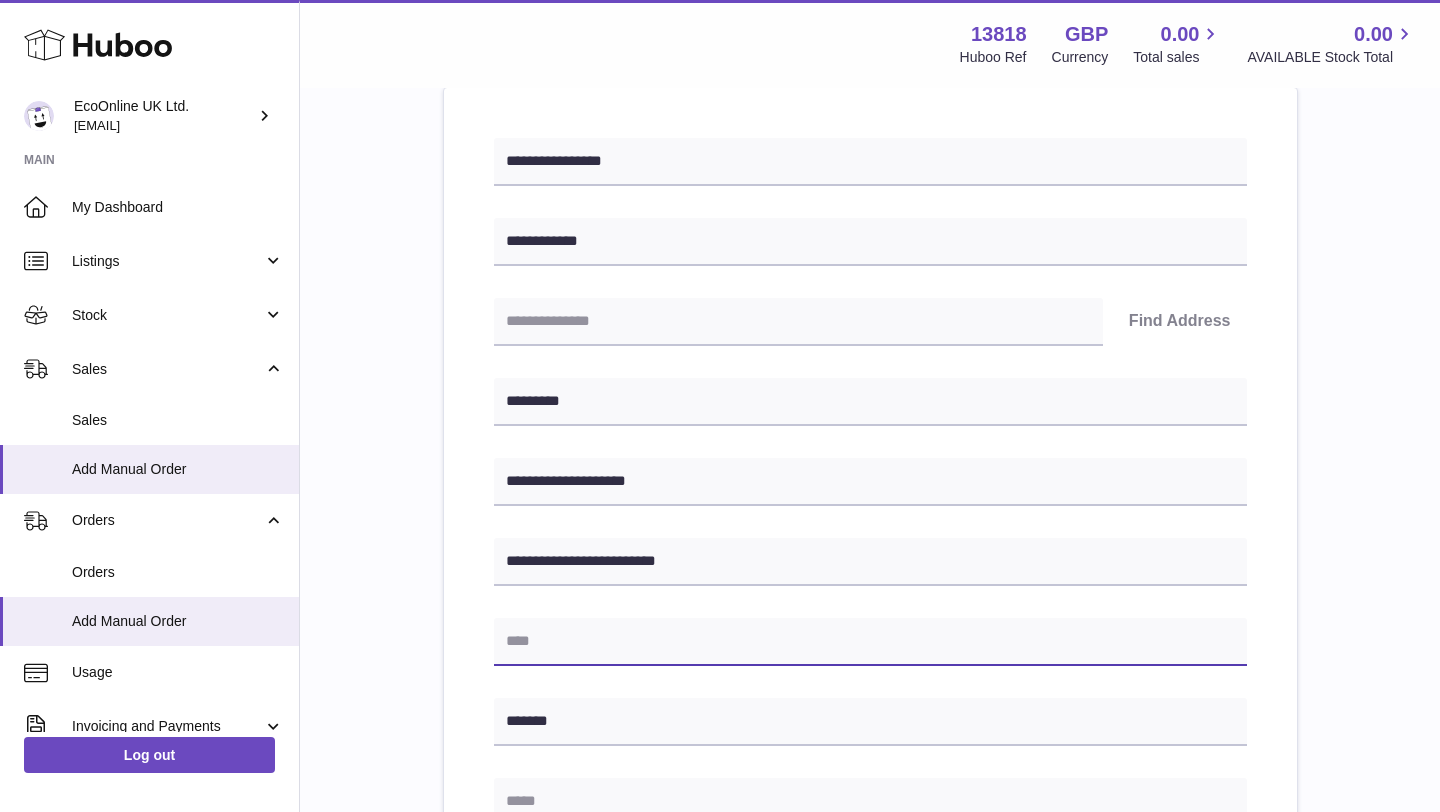 click at bounding box center [870, 642] 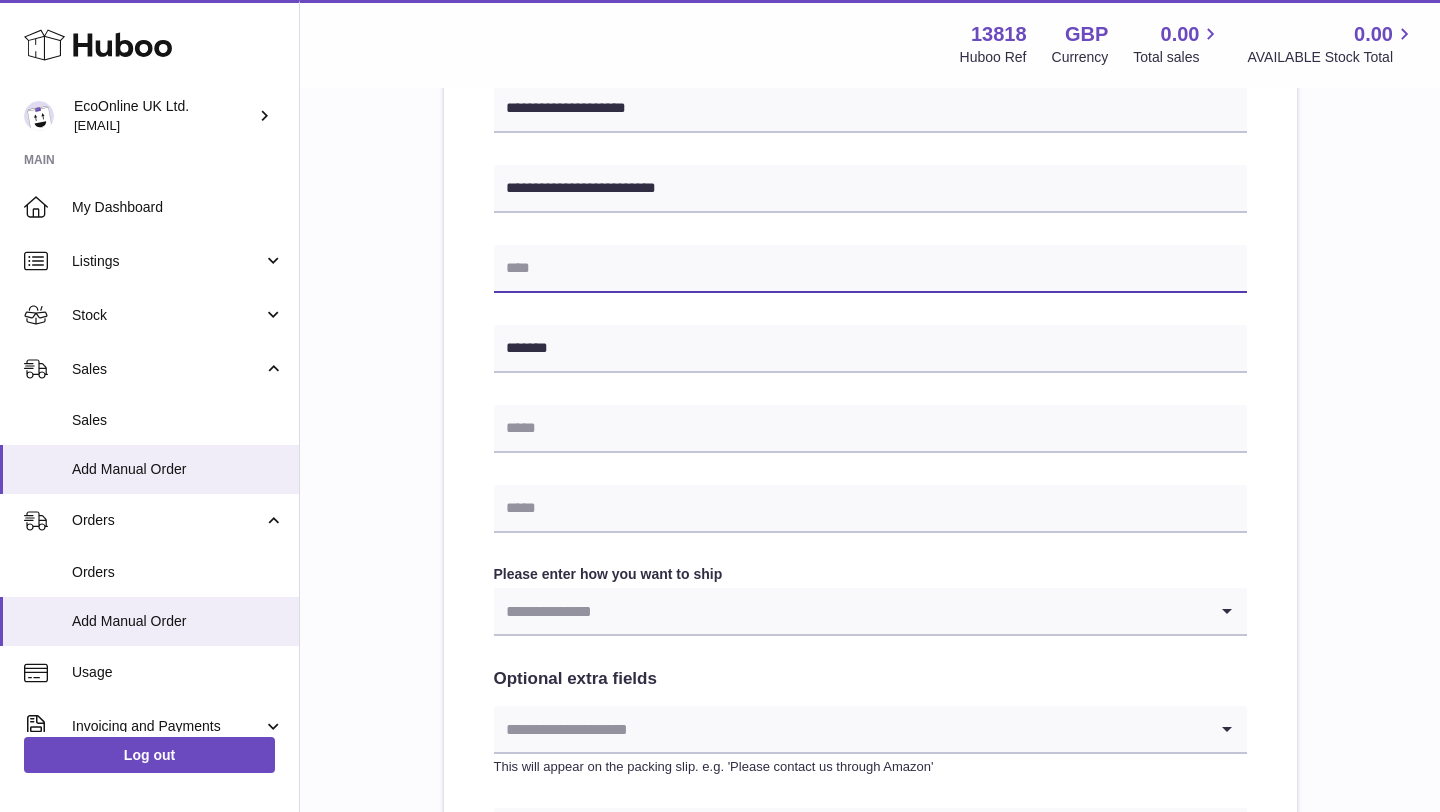 scroll, scrollTop: 622, scrollLeft: 0, axis: vertical 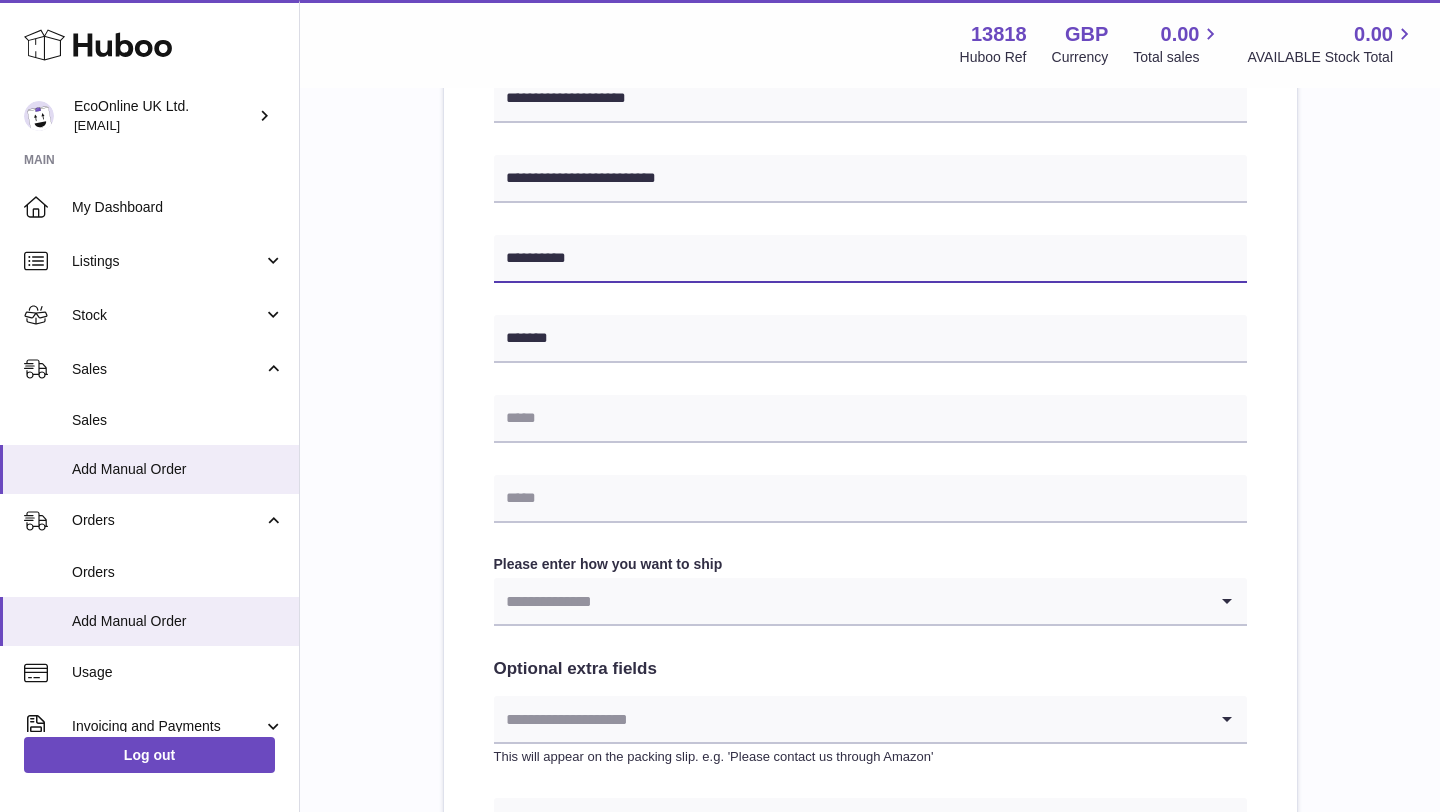 type on "**********" 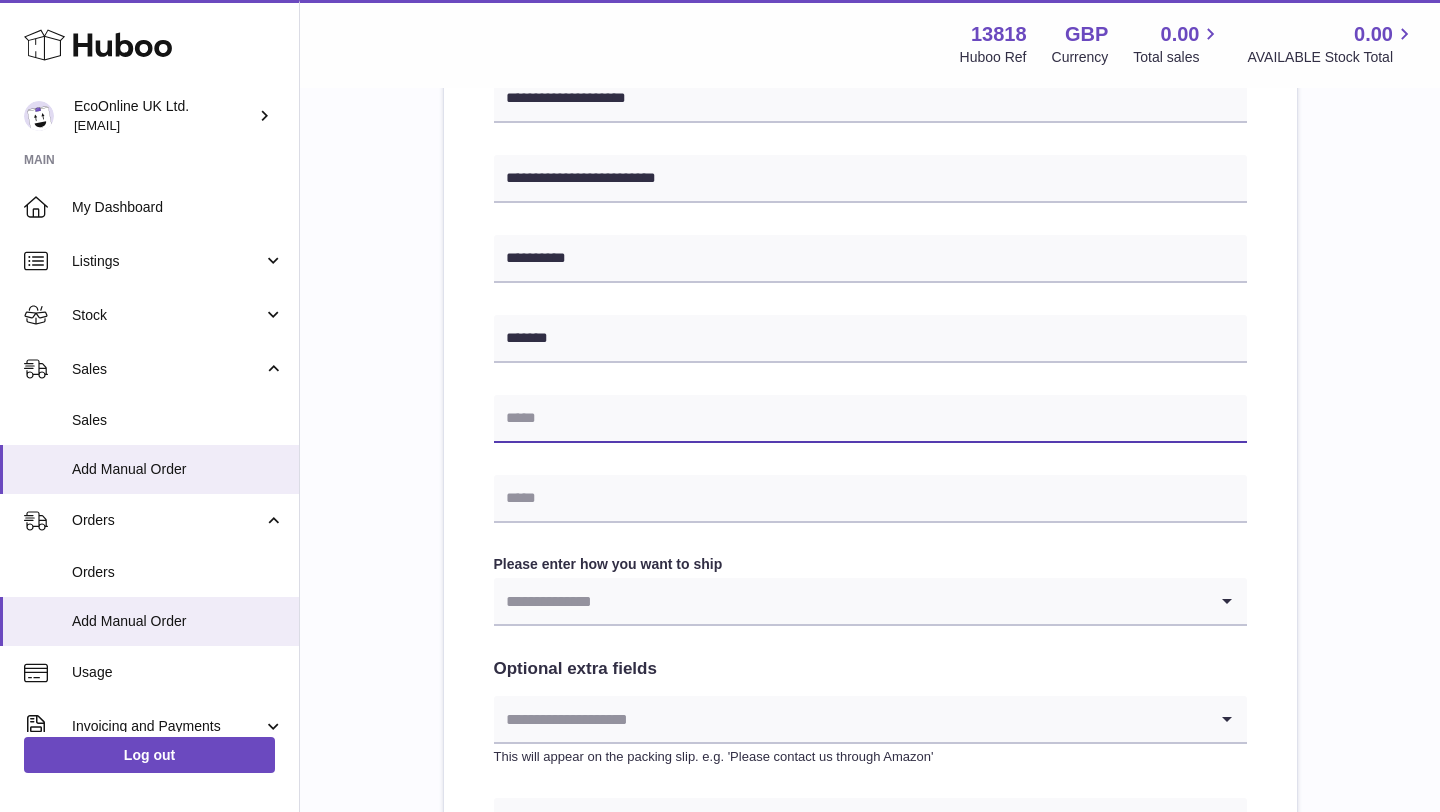 click at bounding box center (870, 419) 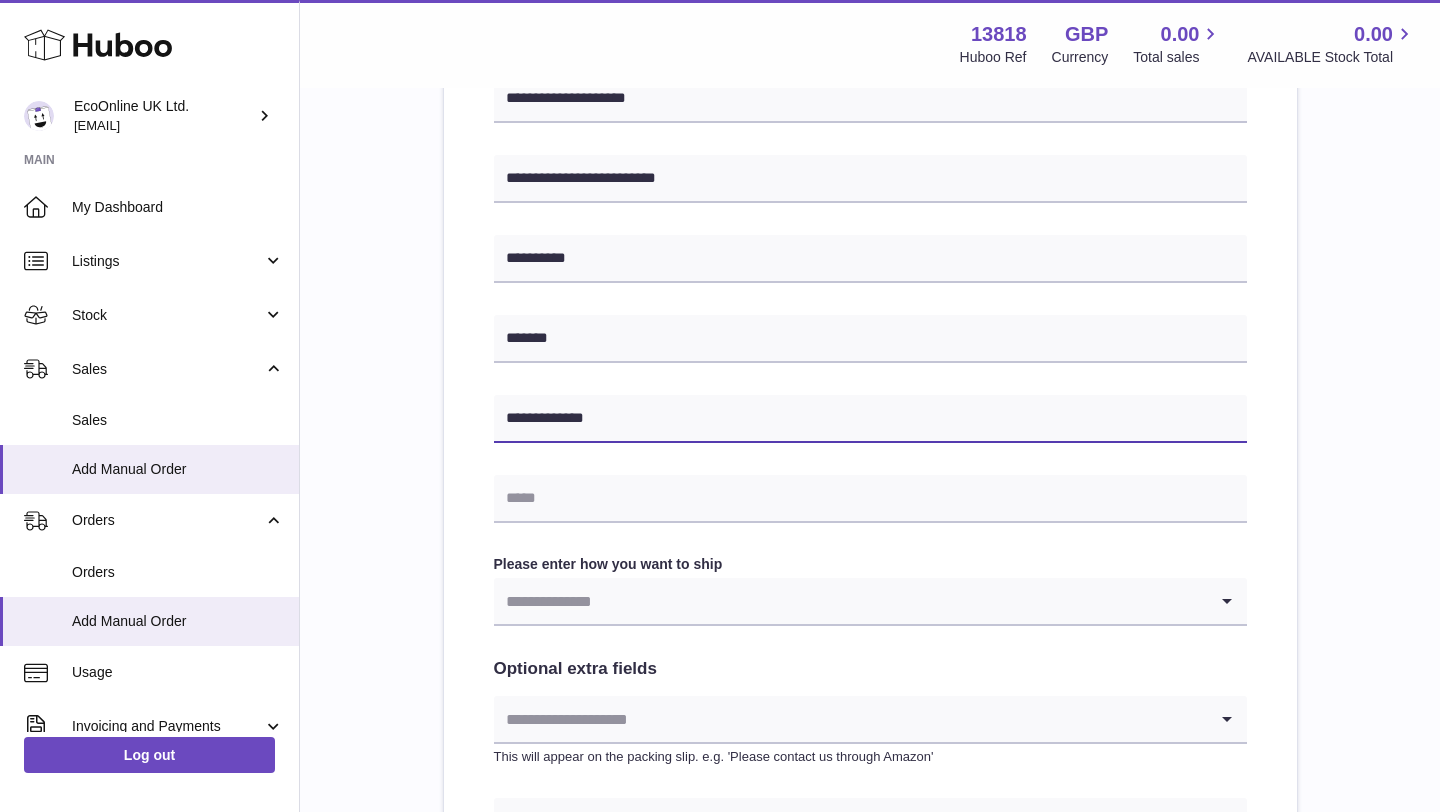 type on "**********" 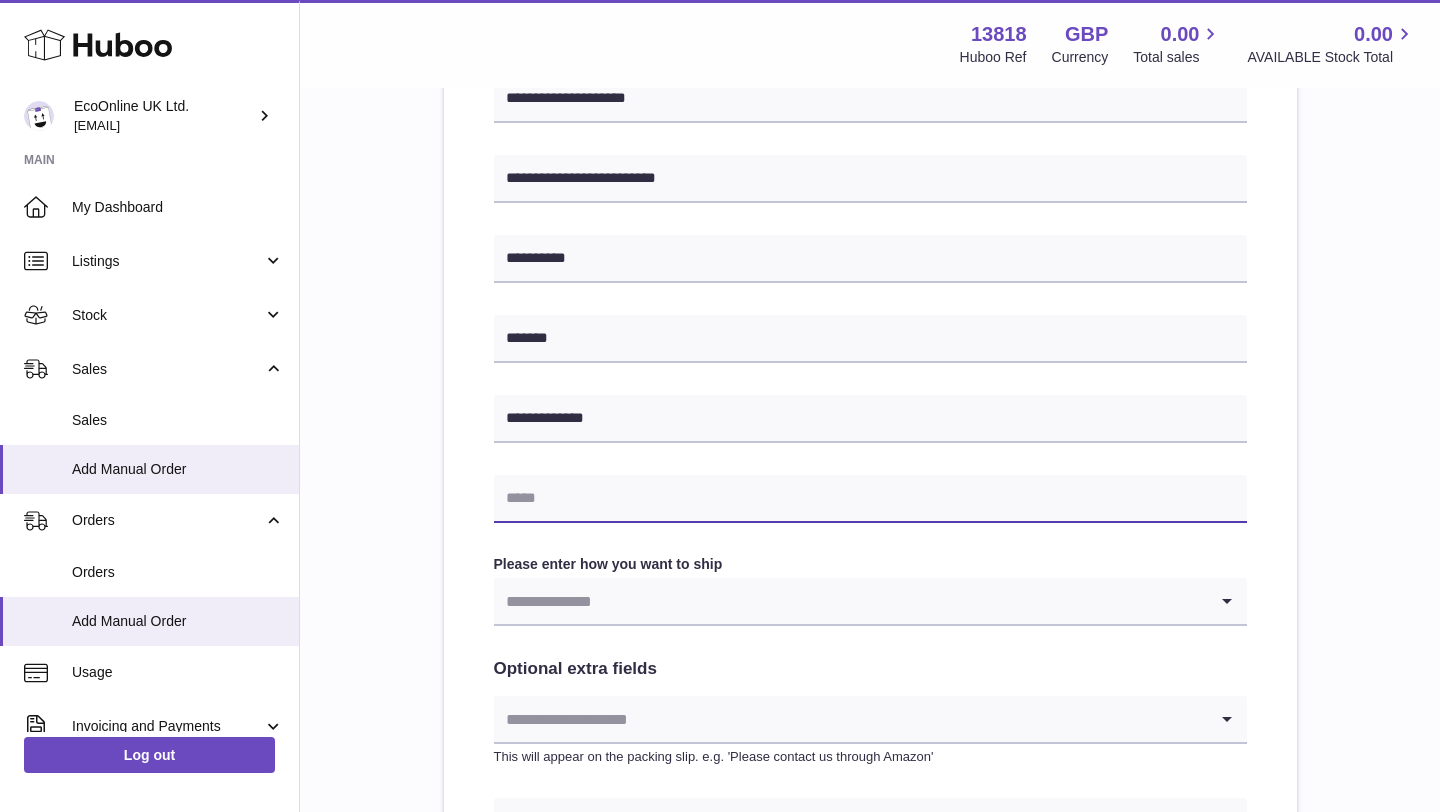 click at bounding box center [870, 499] 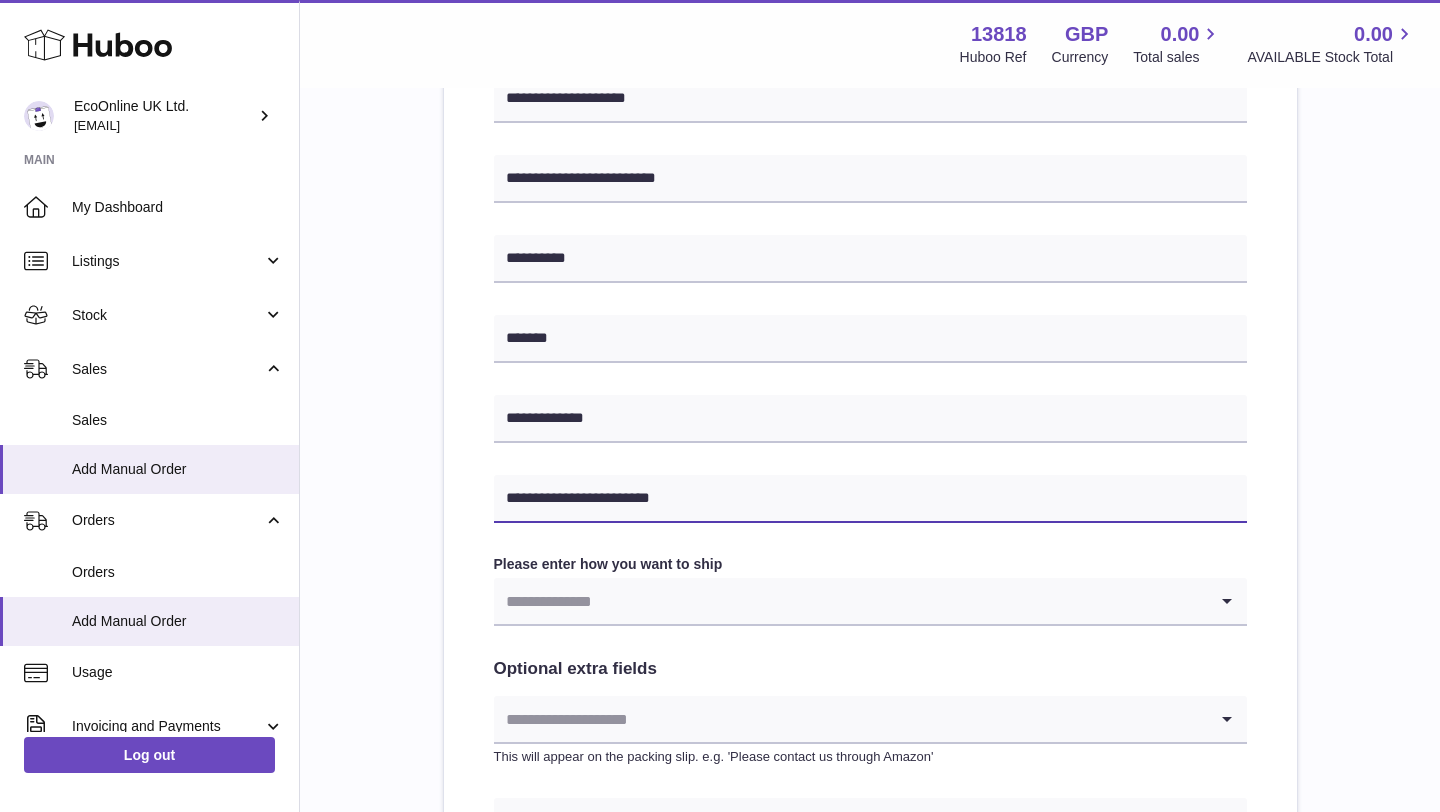type on "**********" 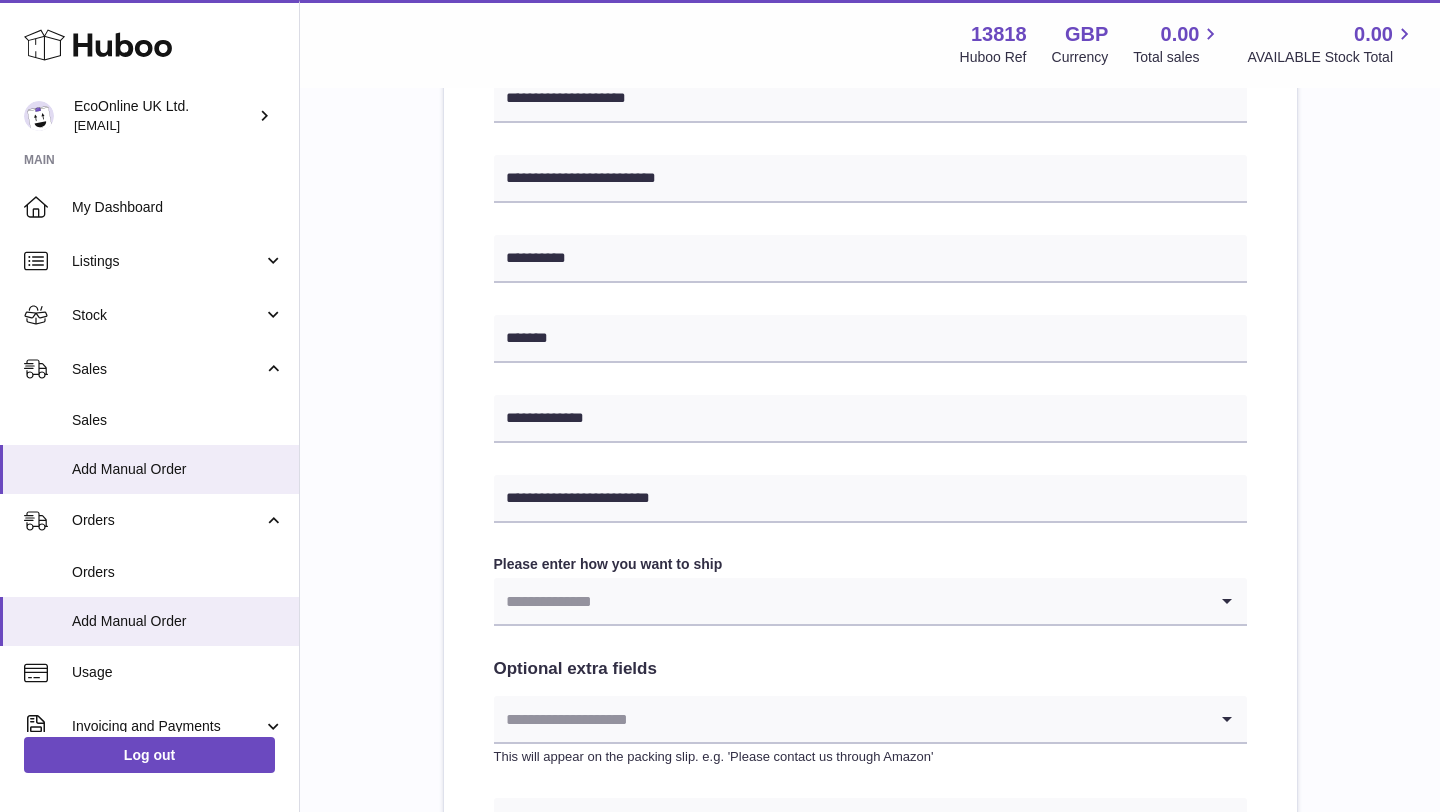 click at bounding box center [850, 601] 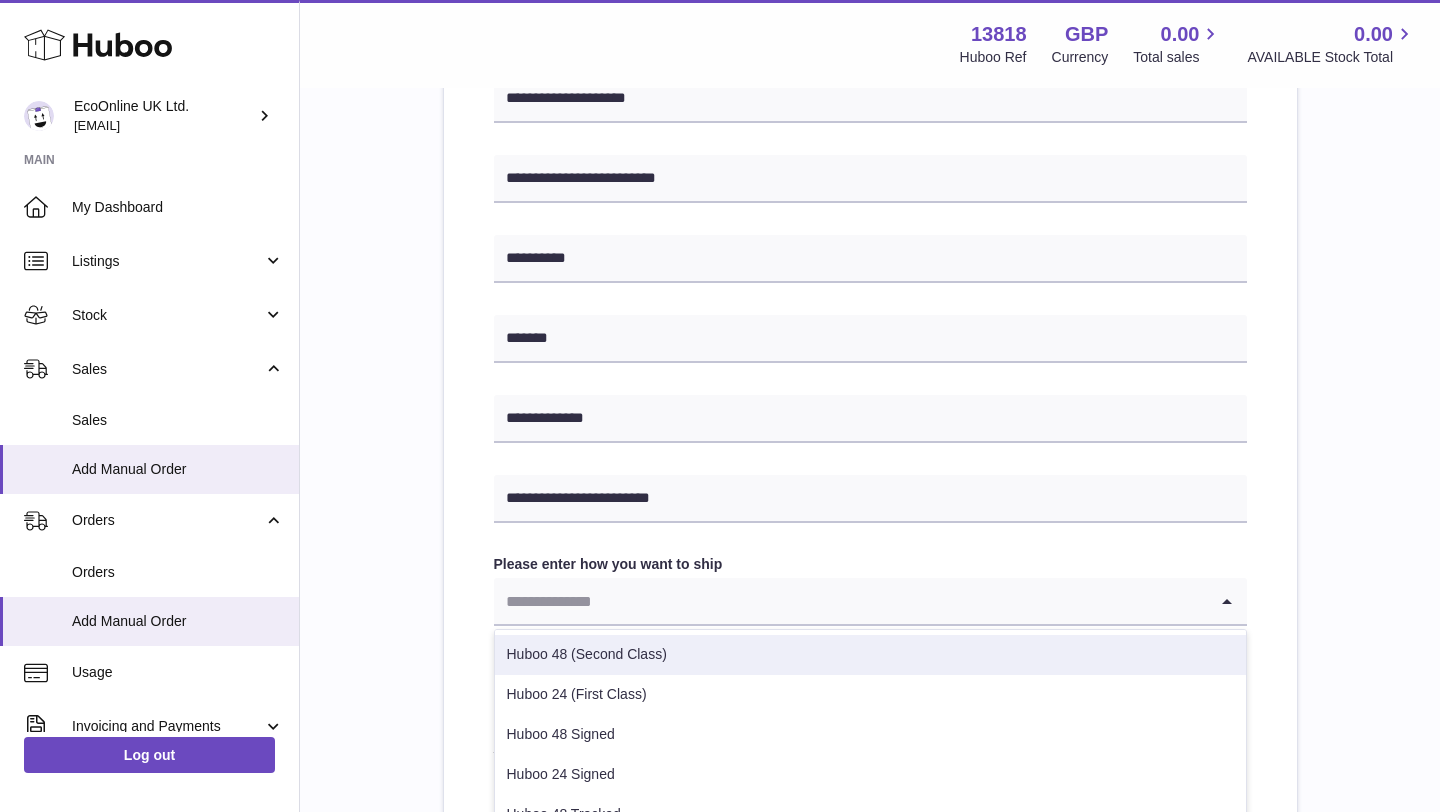 scroll, scrollTop: 102, scrollLeft: 0, axis: vertical 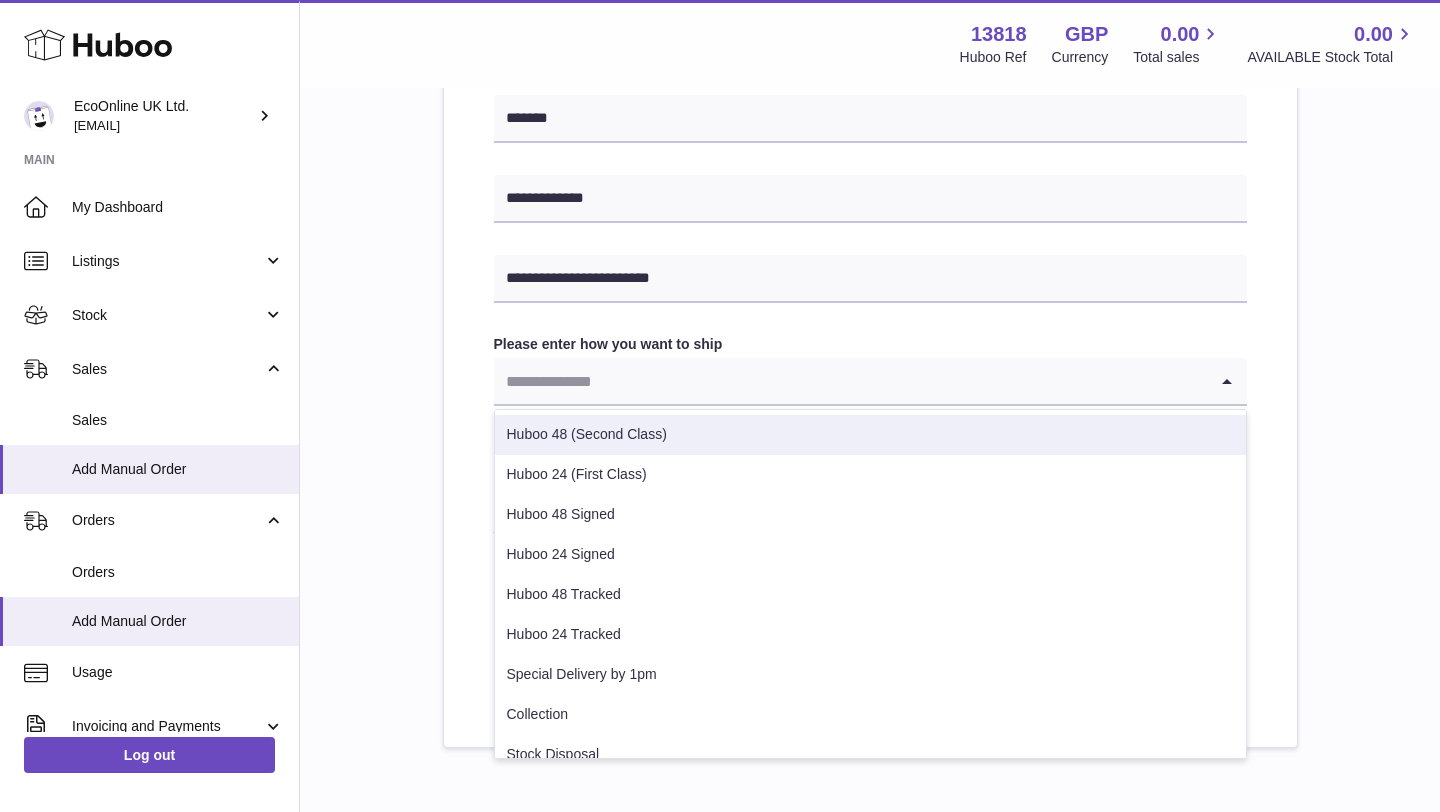 click on "Huboo 48 (Second Class)" at bounding box center [870, 435] 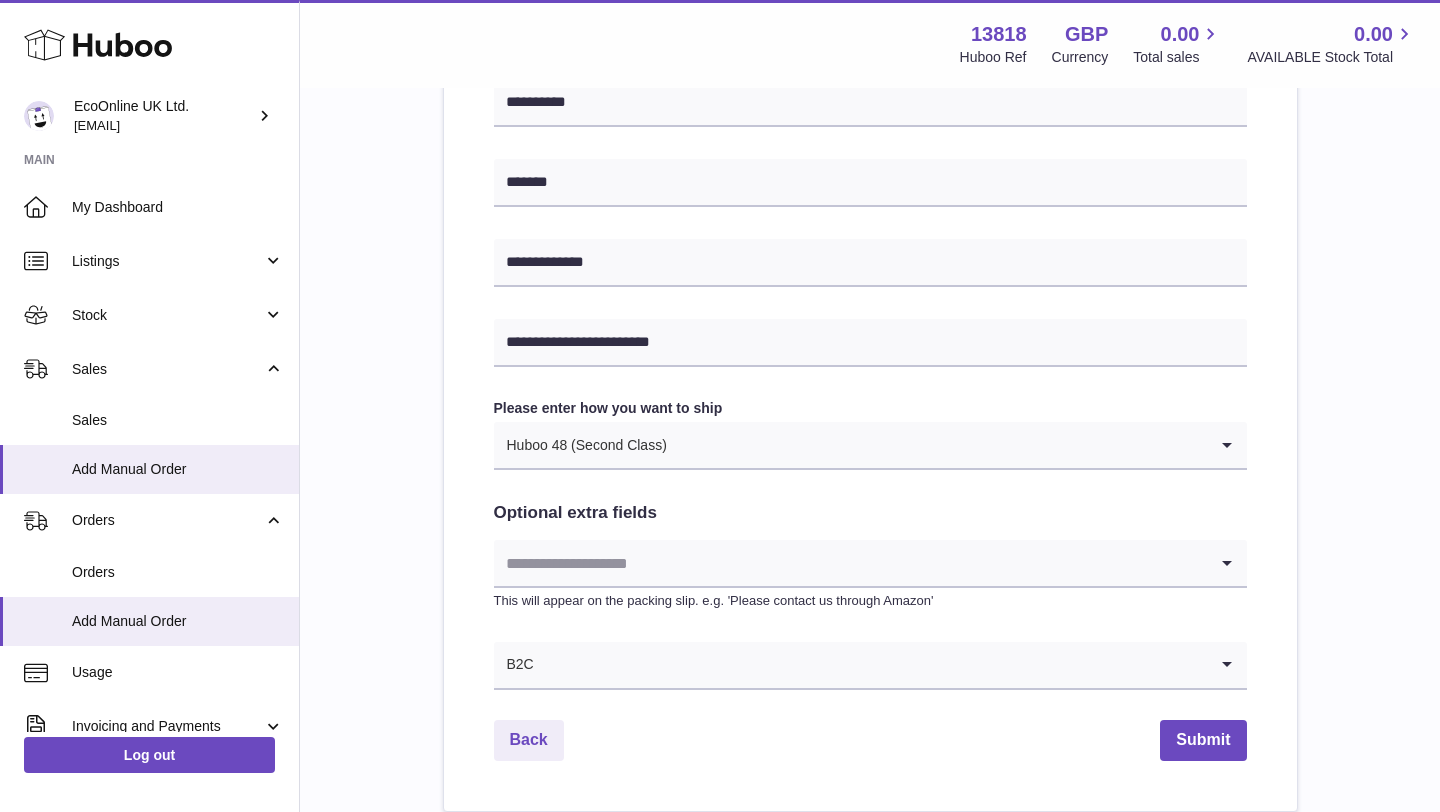 scroll, scrollTop: 935, scrollLeft: 0, axis: vertical 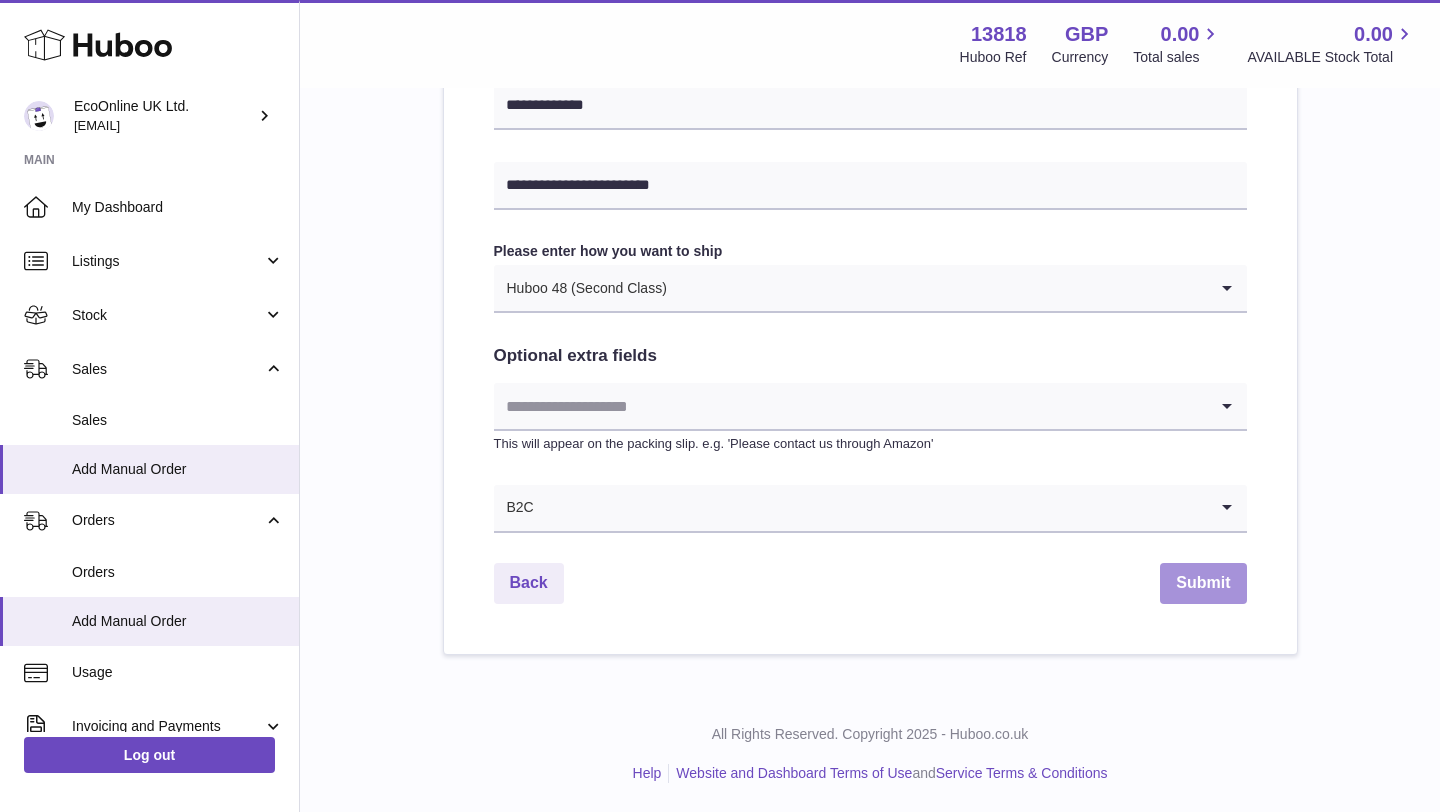 click on "Submit" at bounding box center [1203, 583] 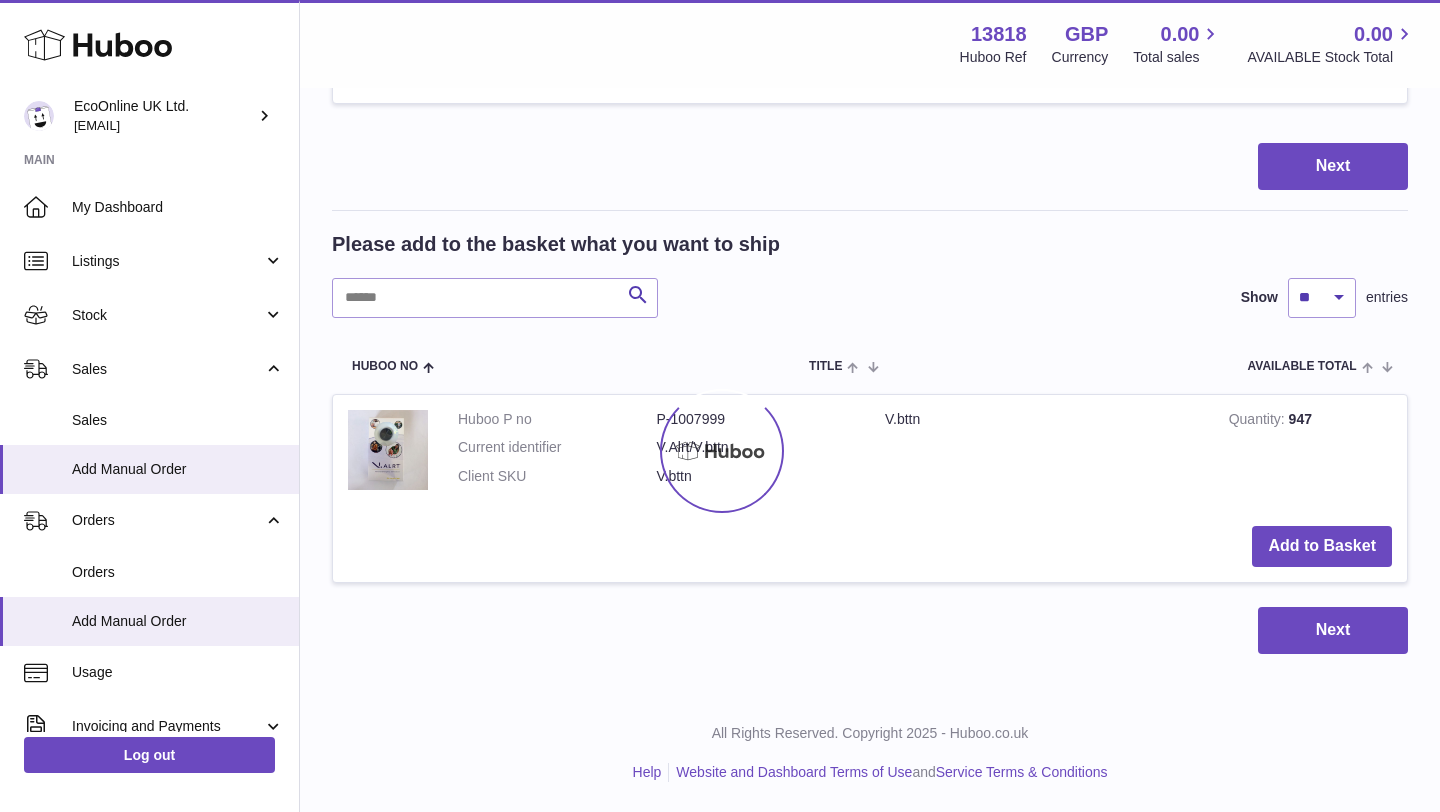 scroll, scrollTop: 0, scrollLeft: 0, axis: both 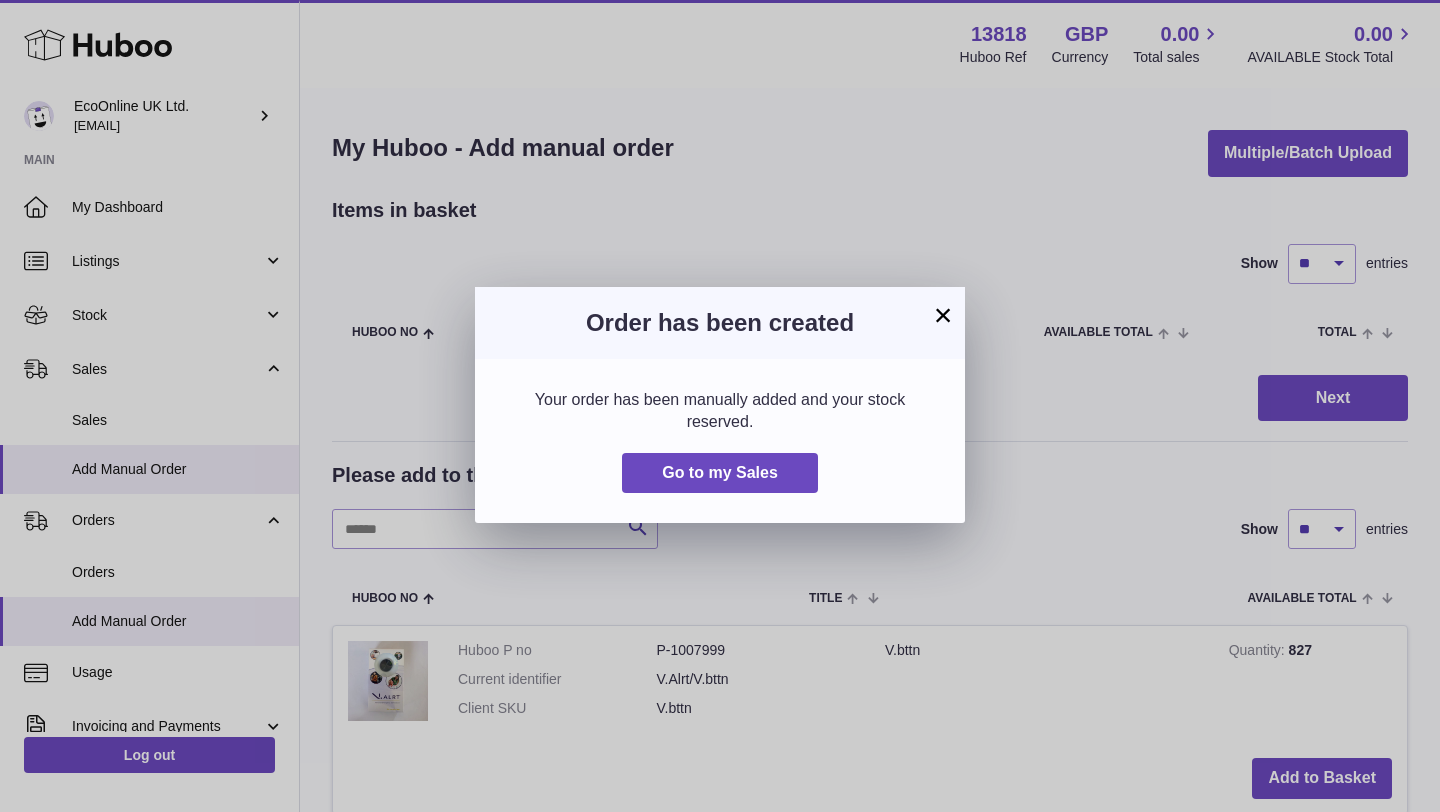 click on "×" at bounding box center (943, 315) 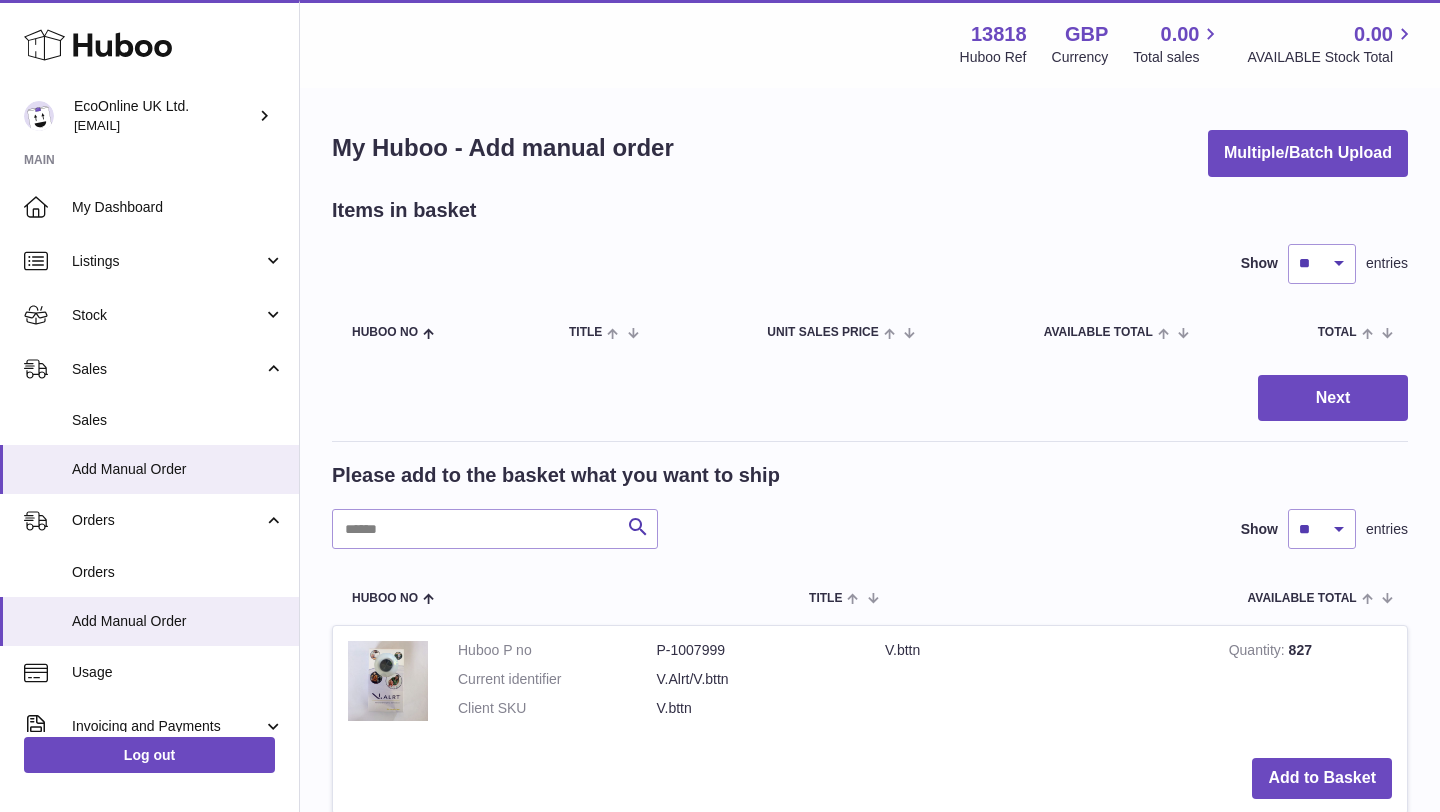 click on "My Huboo - Add manual order" at bounding box center [503, 148] 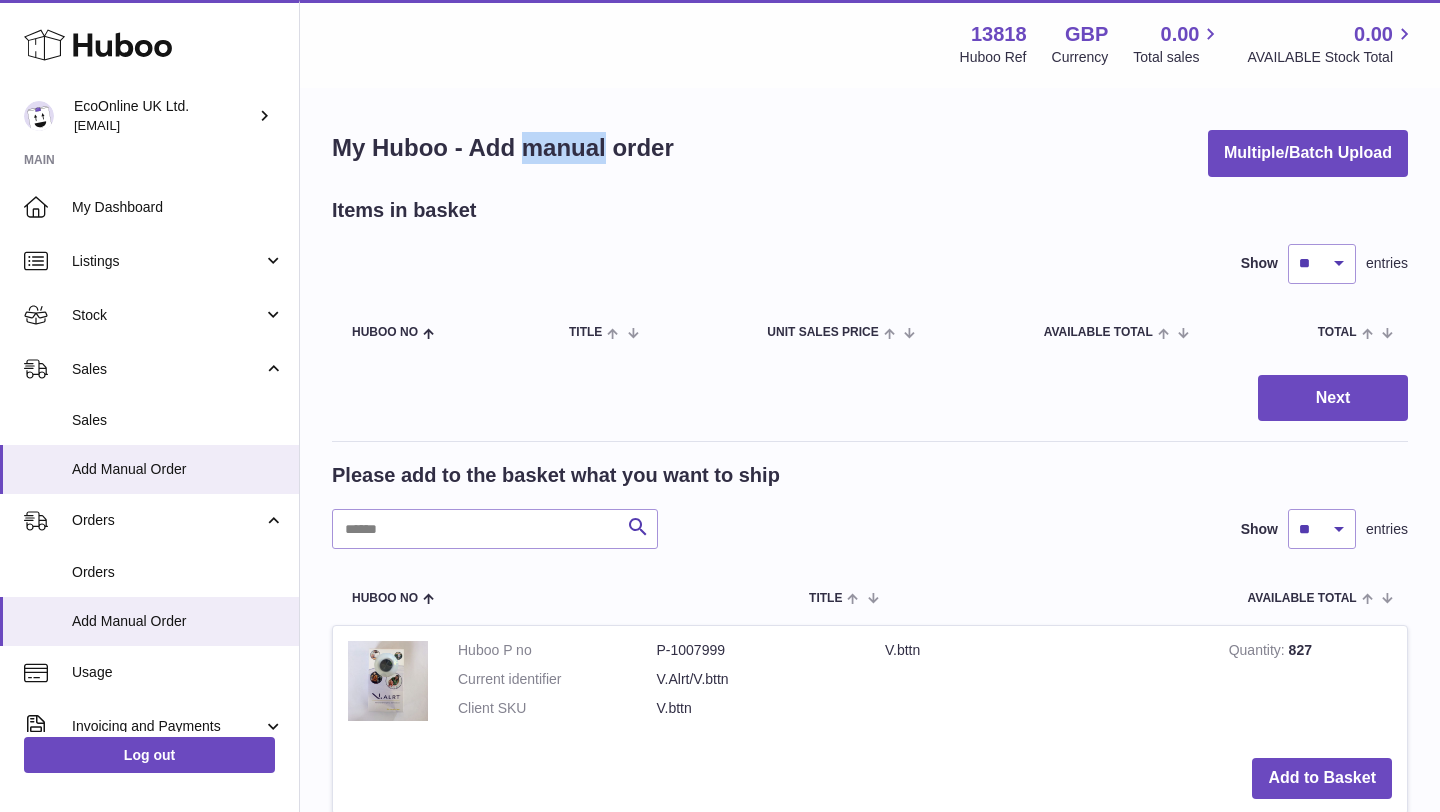 click on "My Huboo - Add manual order" at bounding box center (503, 148) 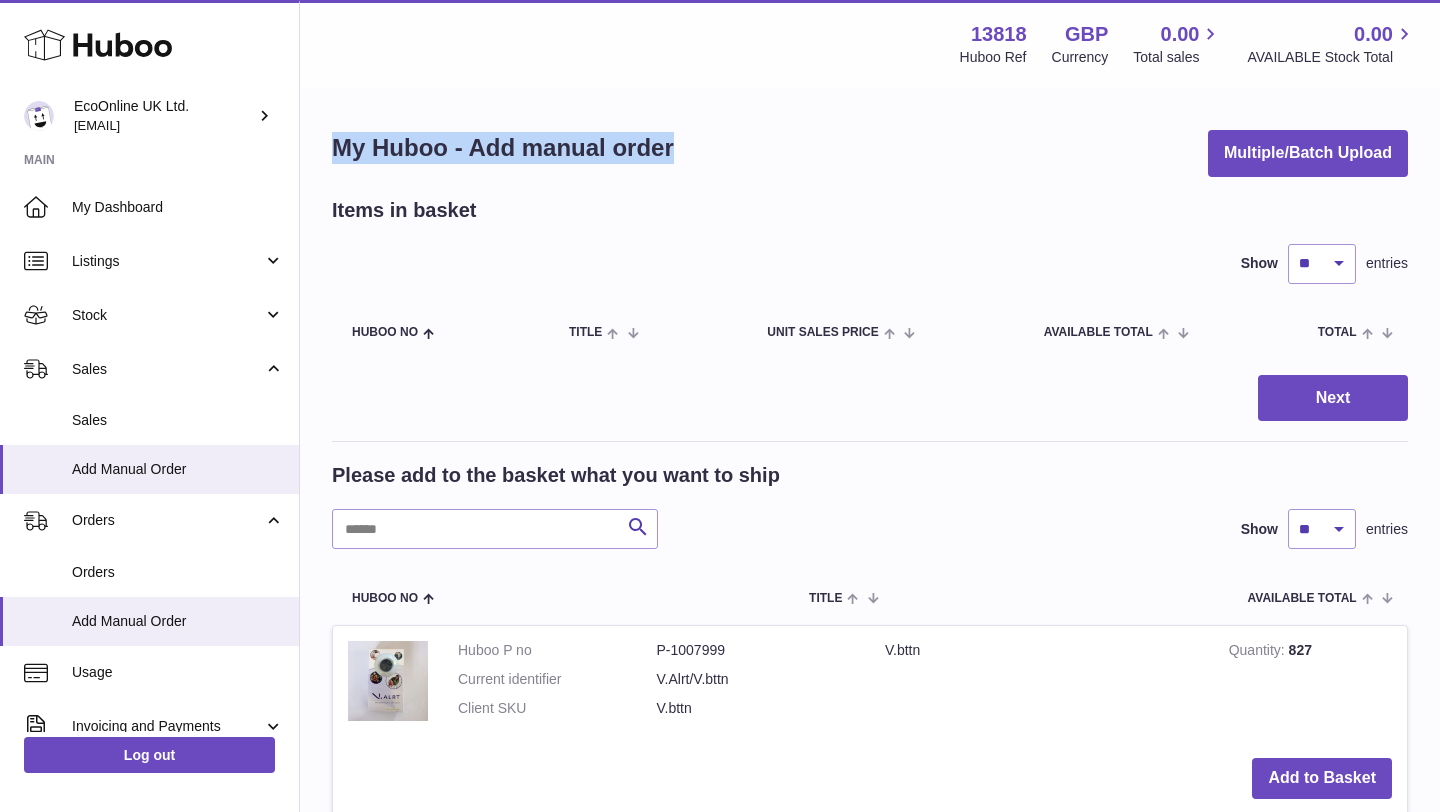 click on "My Huboo - Add manual order" at bounding box center [503, 148] 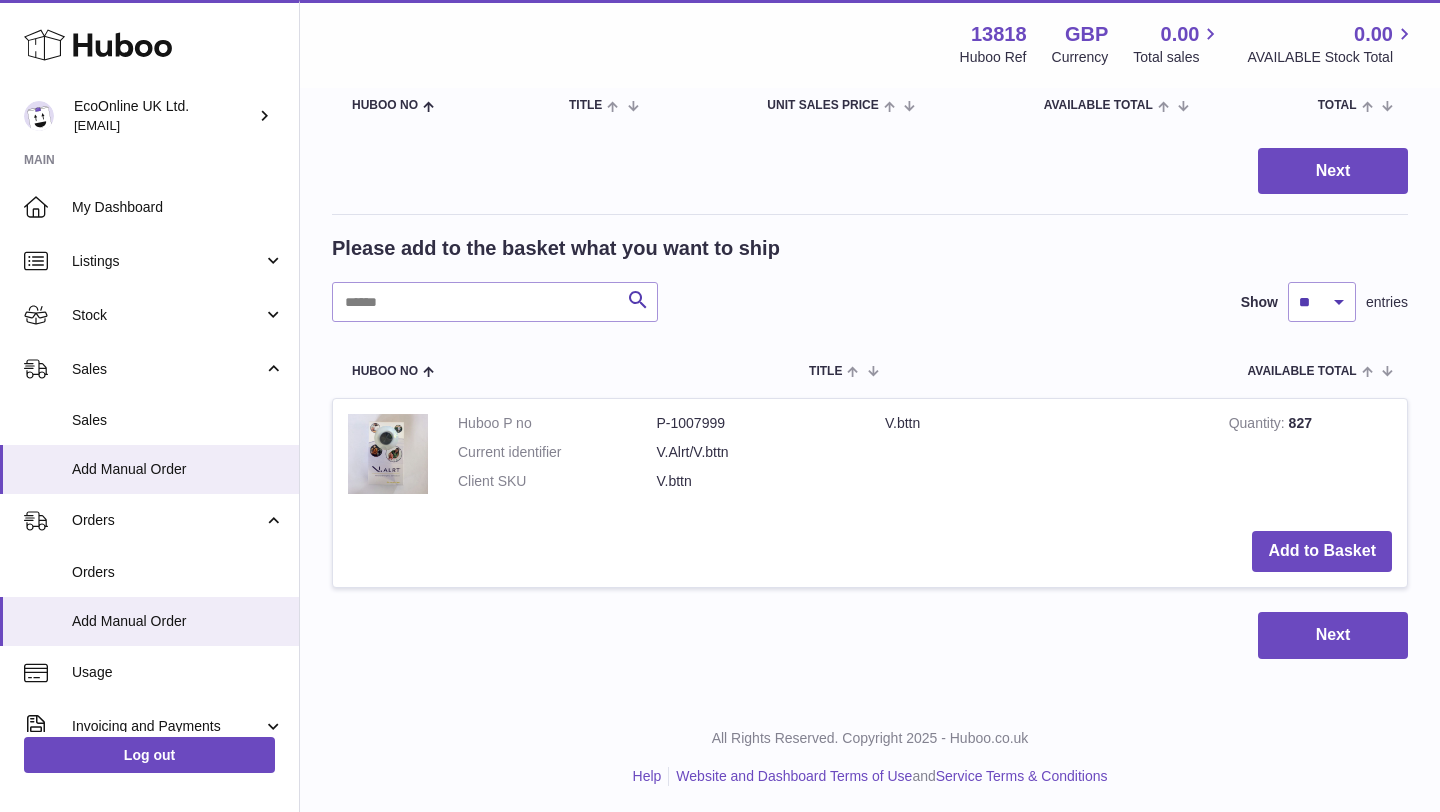 scroll, scrollTop: 231, scrollLeft: 0, axis: vertical 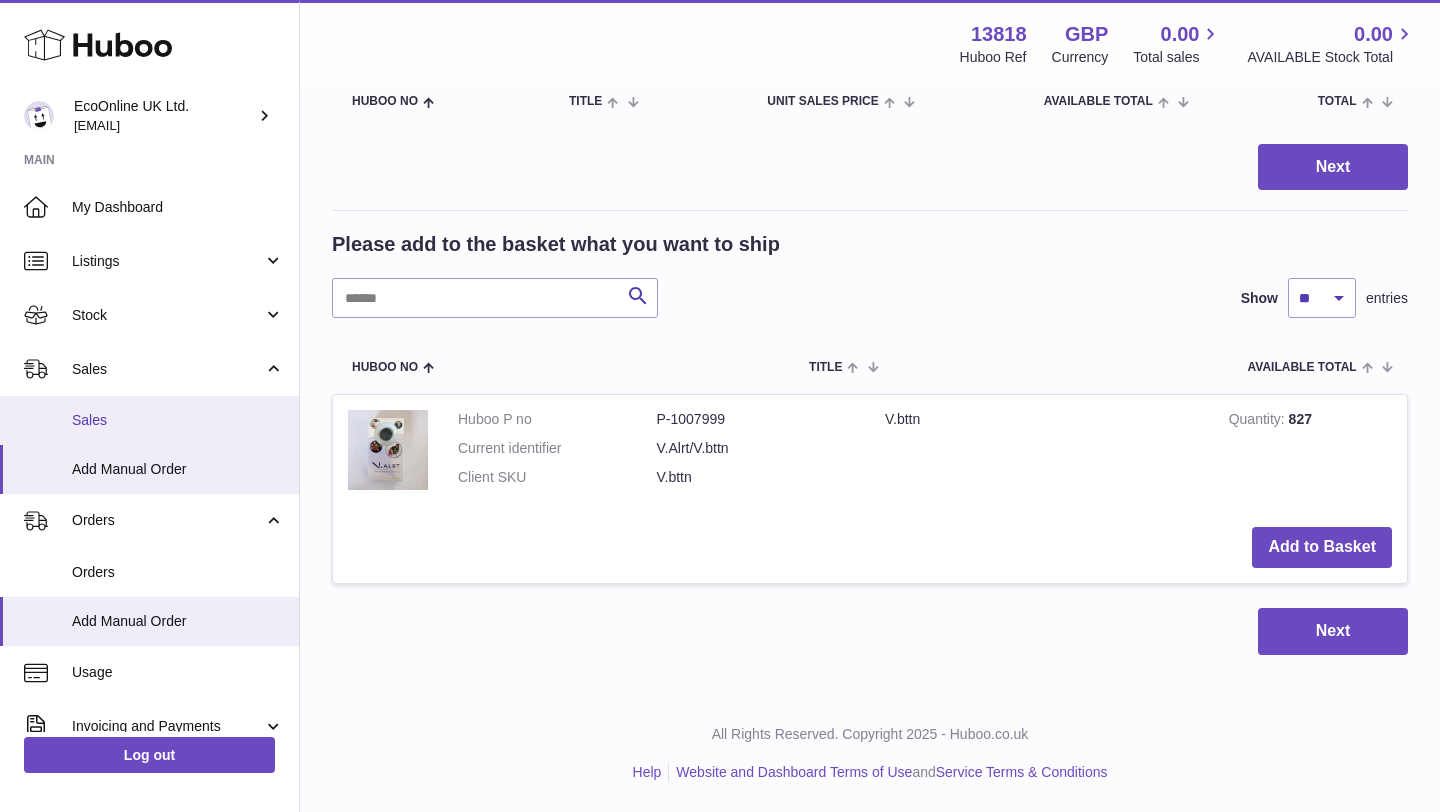 click on "Sales" at bounding box center (149, 420) 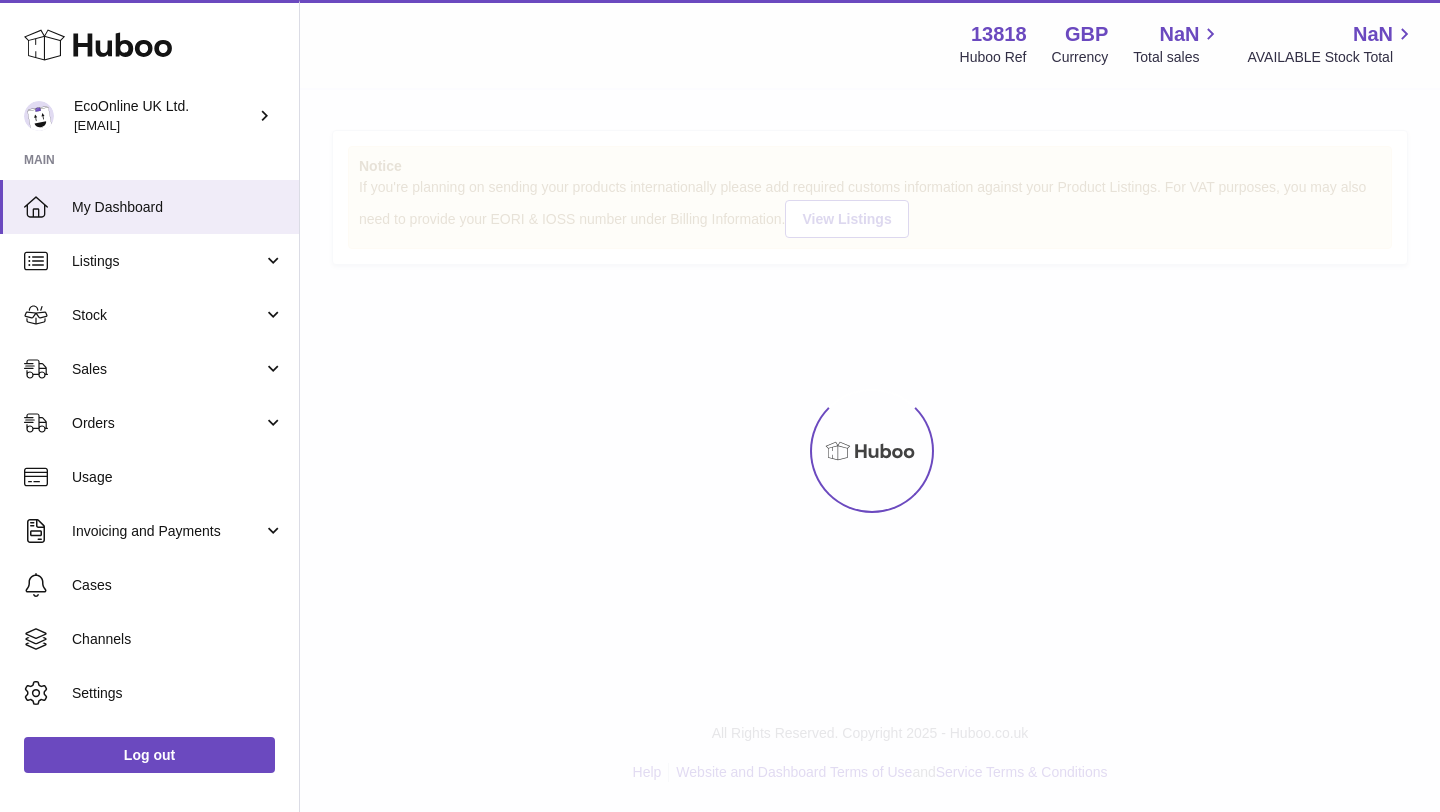 scroll, scrollTop: 0, scrollLeft: 0, axis: both 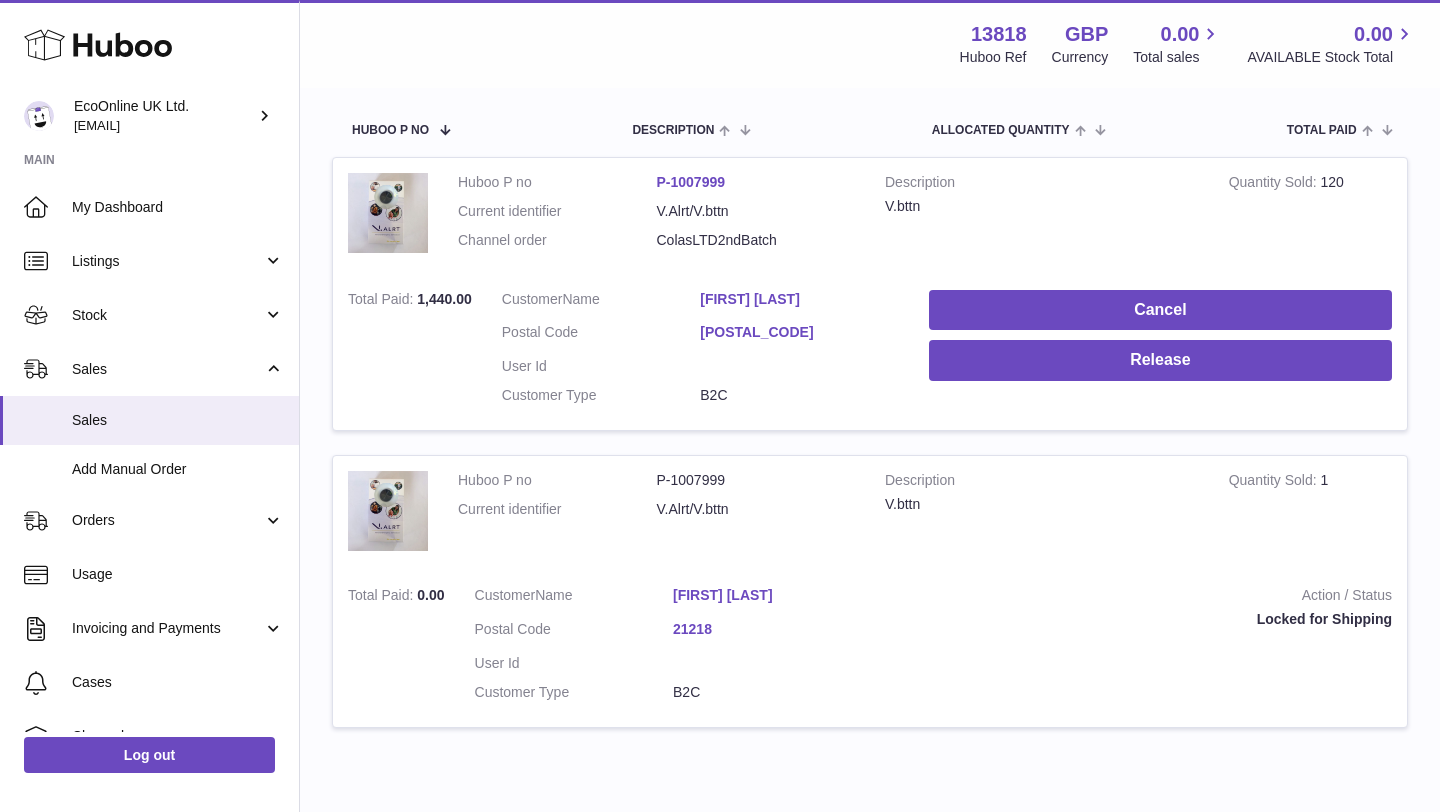click on "Rachel Terry" at bounding box center (799, 299) 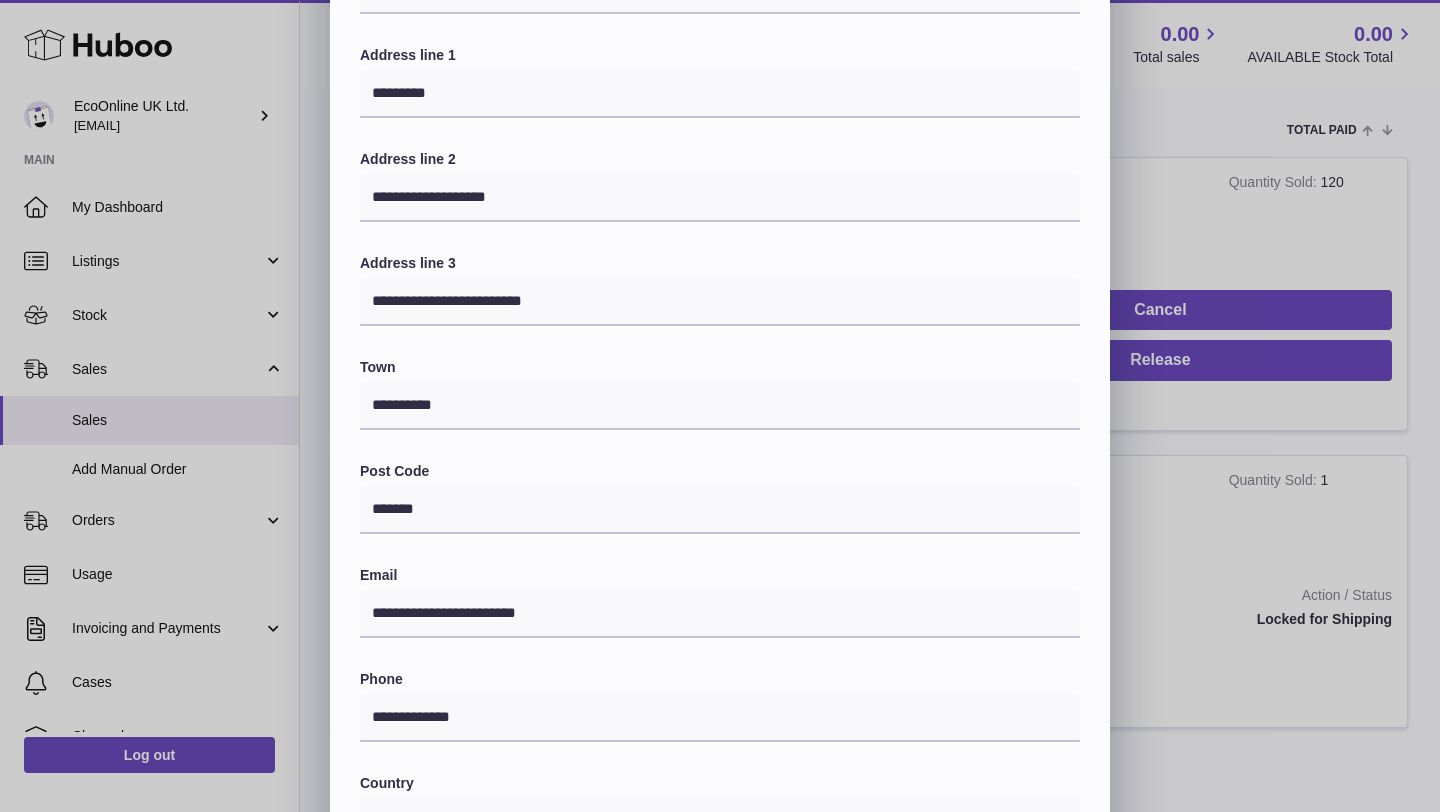 scroll, scrollTop: 199, scrollLeft: 0, axis: vertical 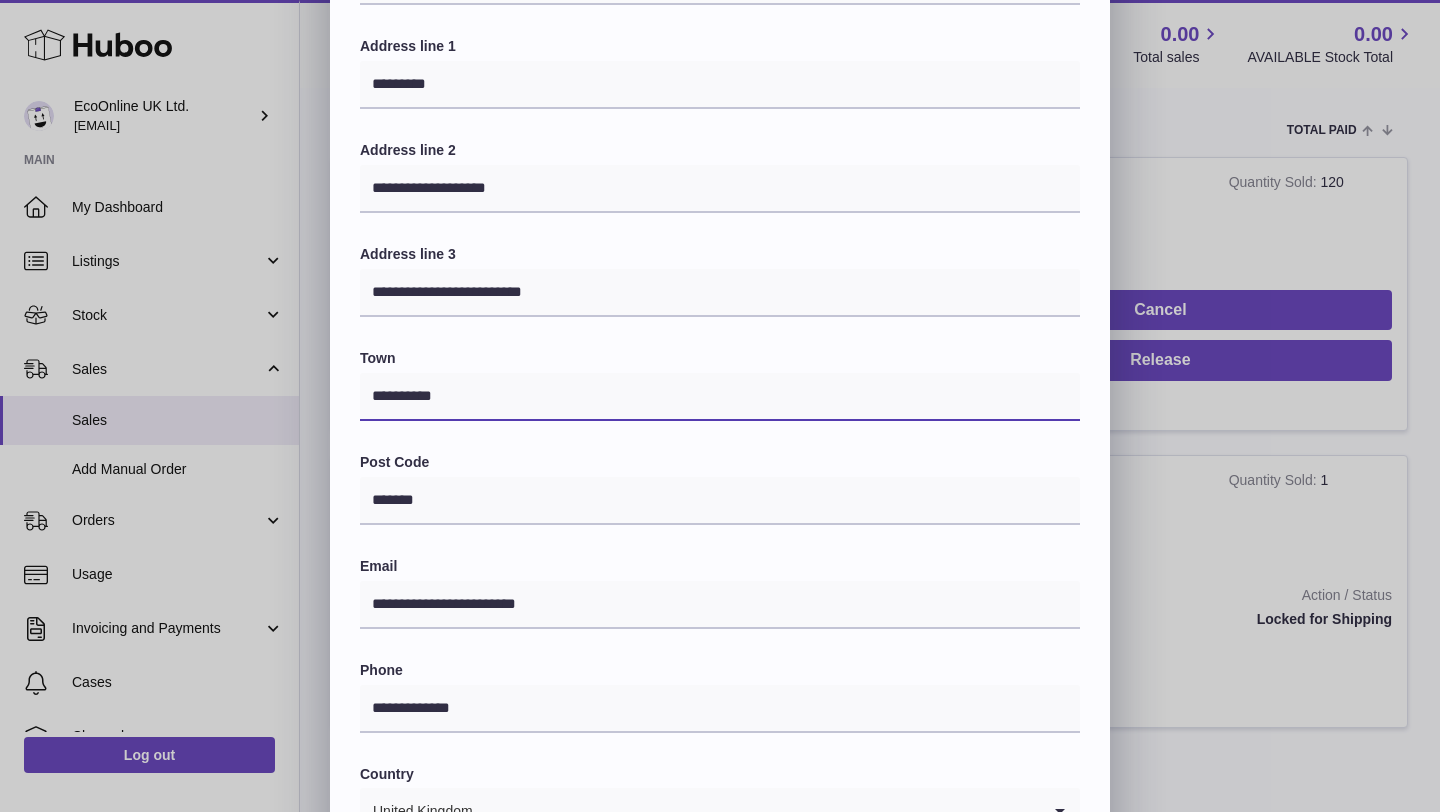 click on "**********" at bounding box center [720, 397] 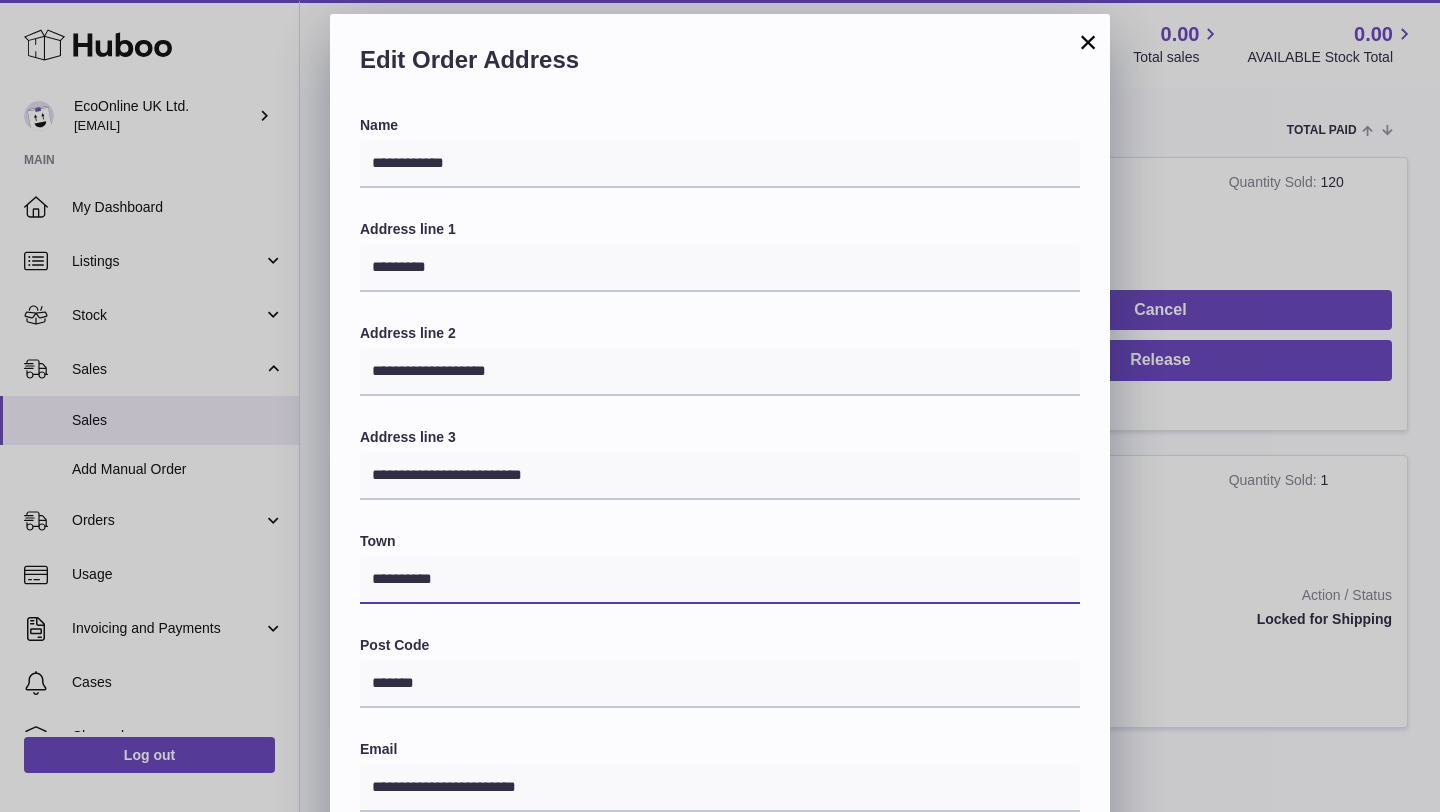 scroll, scrollTop: 0, scrollLeft: 0, axis: both 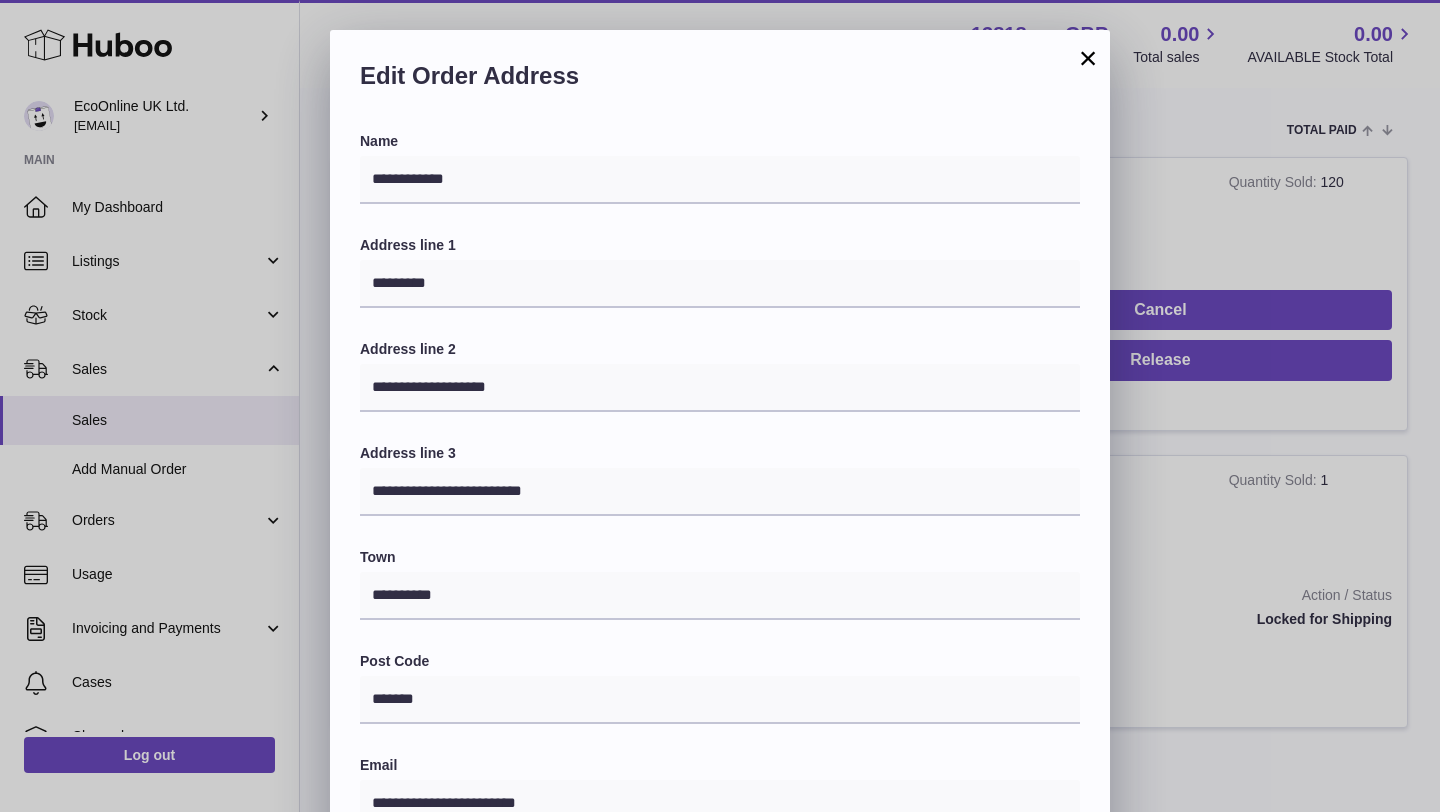 click on "×" at bounding box center (1088, 58) 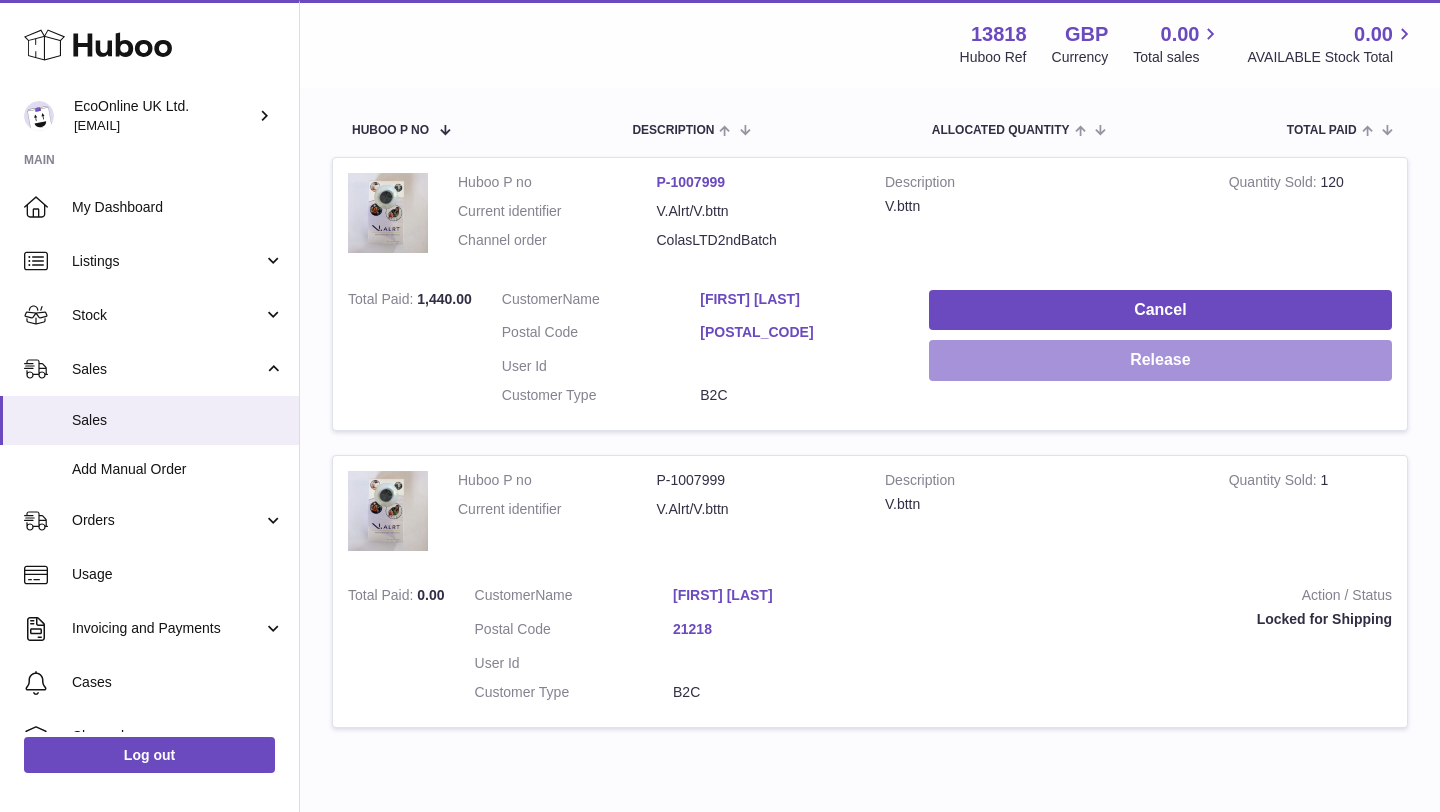 click on "Release" at bounding box center (1160, 360) 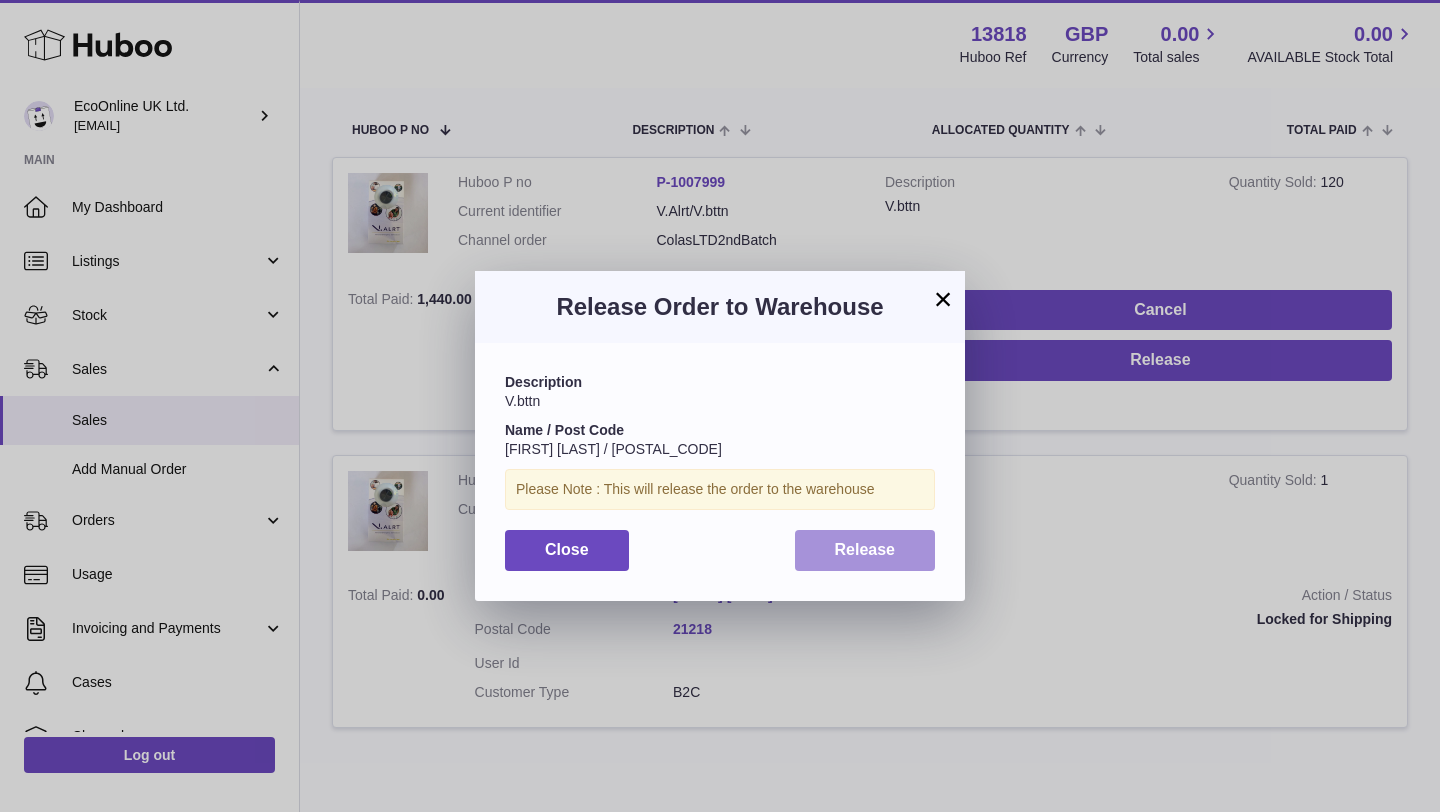click on "Release" at bounding box center (865, 550) 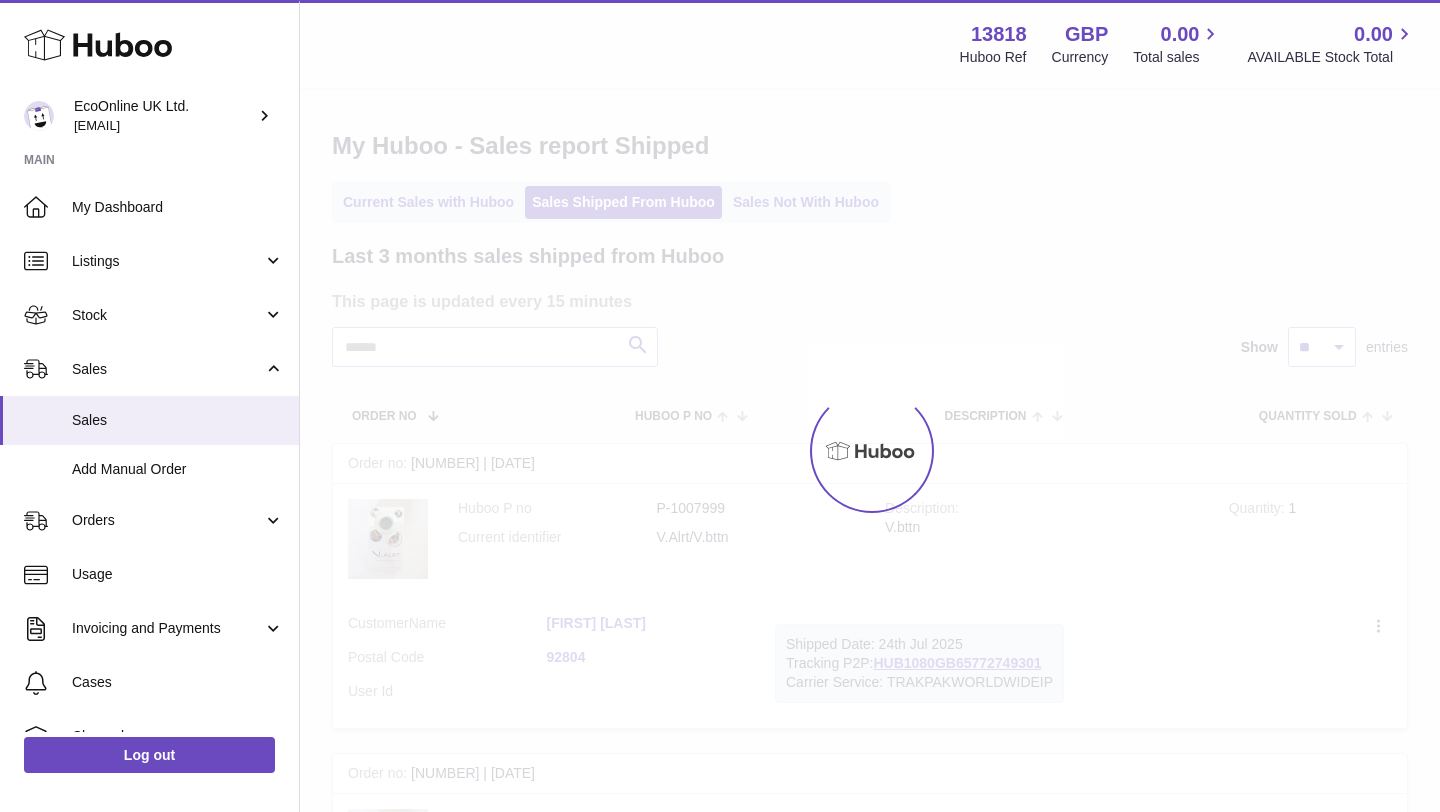 scroll, scrollTop: 0, scrollLeft: 0, axis: both 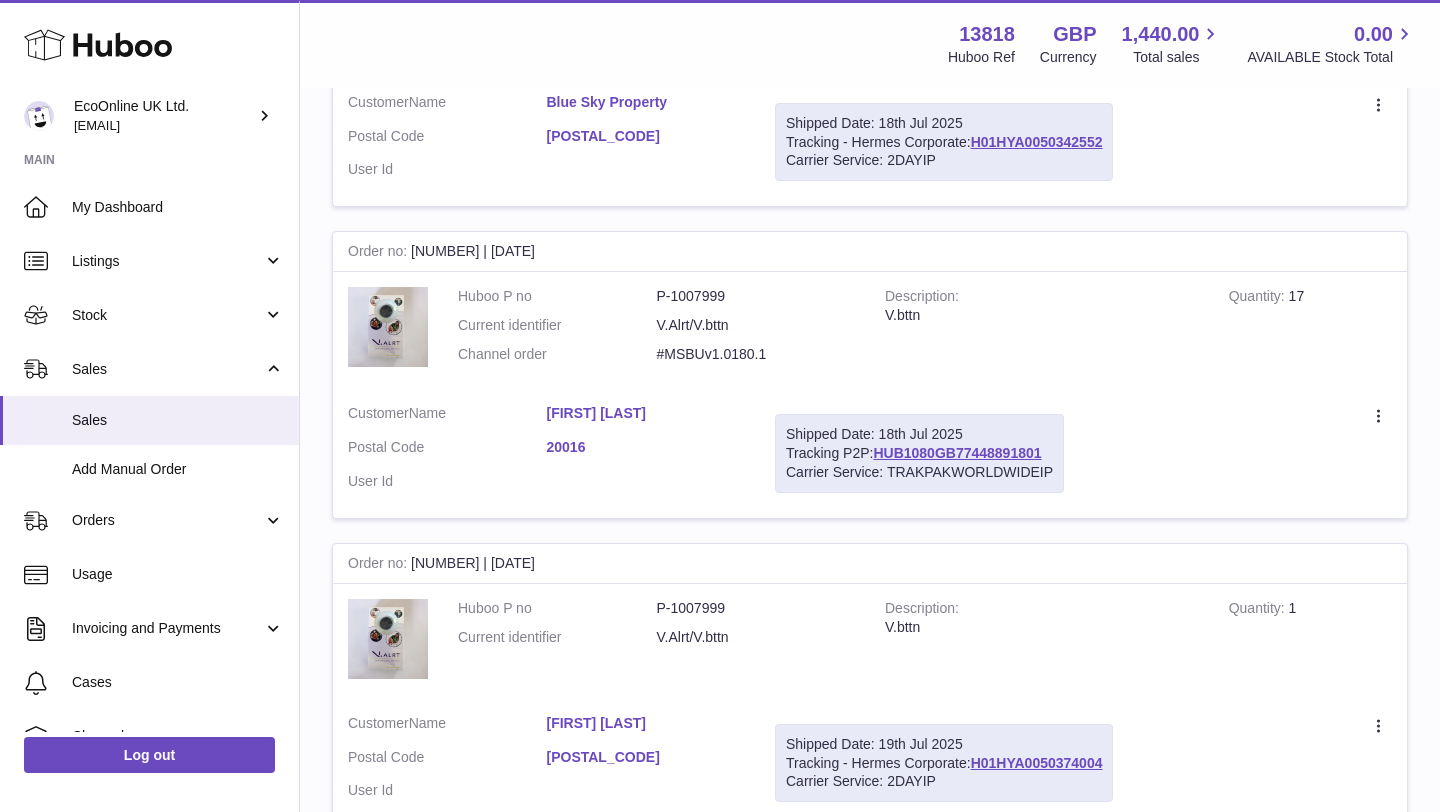 drag, startPoint x: 520, startPoint y: 406, endPoint x: 689, endPoint y: 402, distance: 169.04733 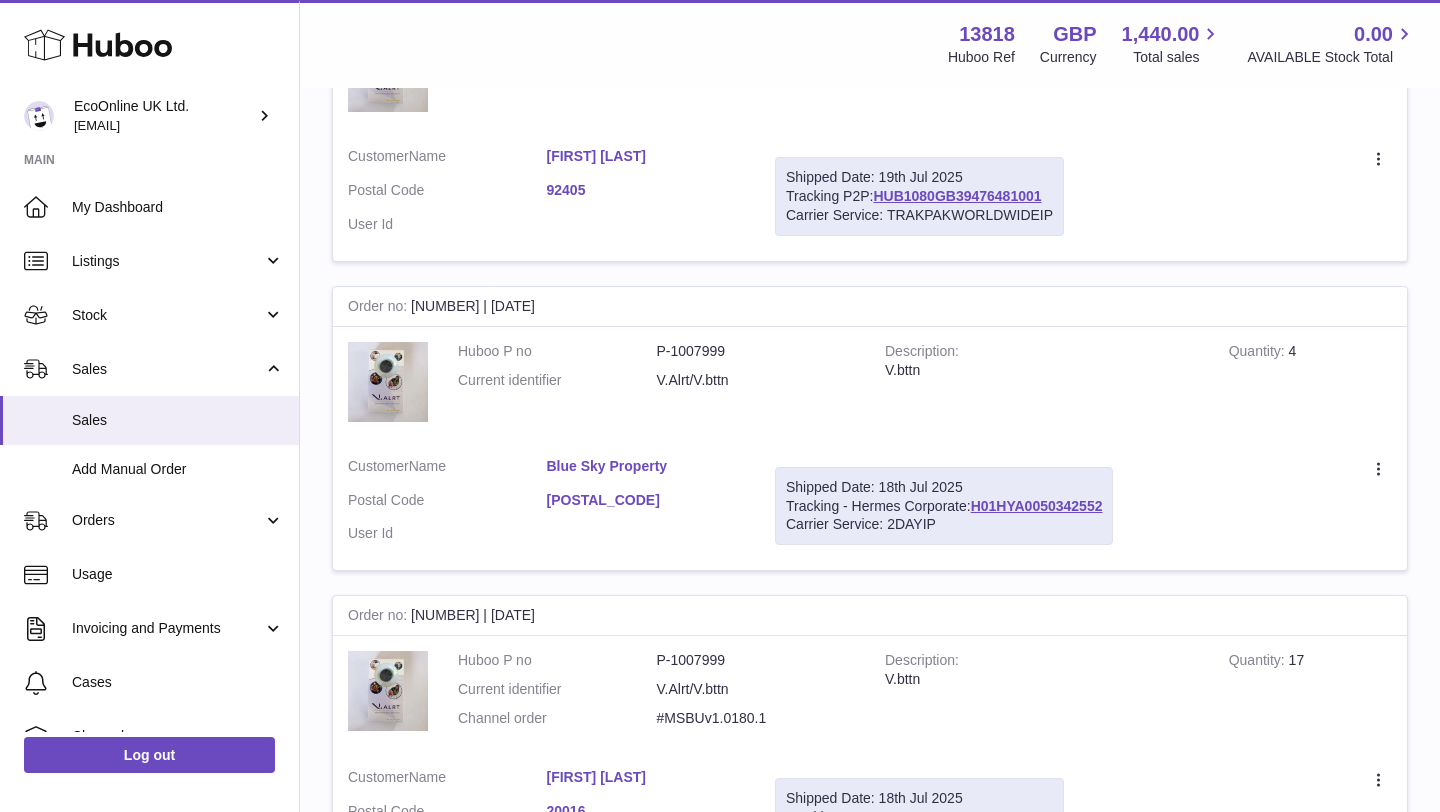scroll, scrollTop: 87, scrollLeft: 0, axis: vertical 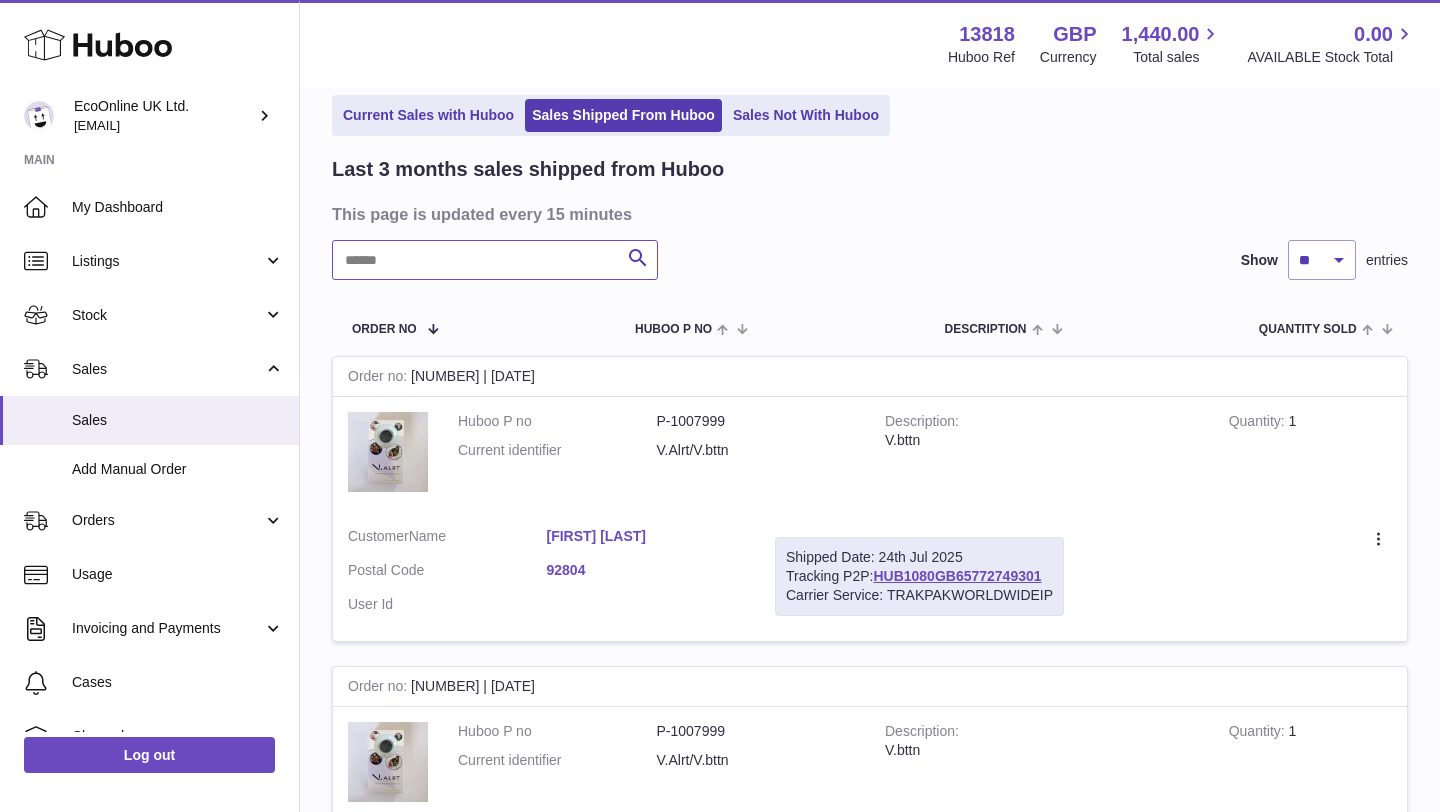 click at bounding box center (495, 260) 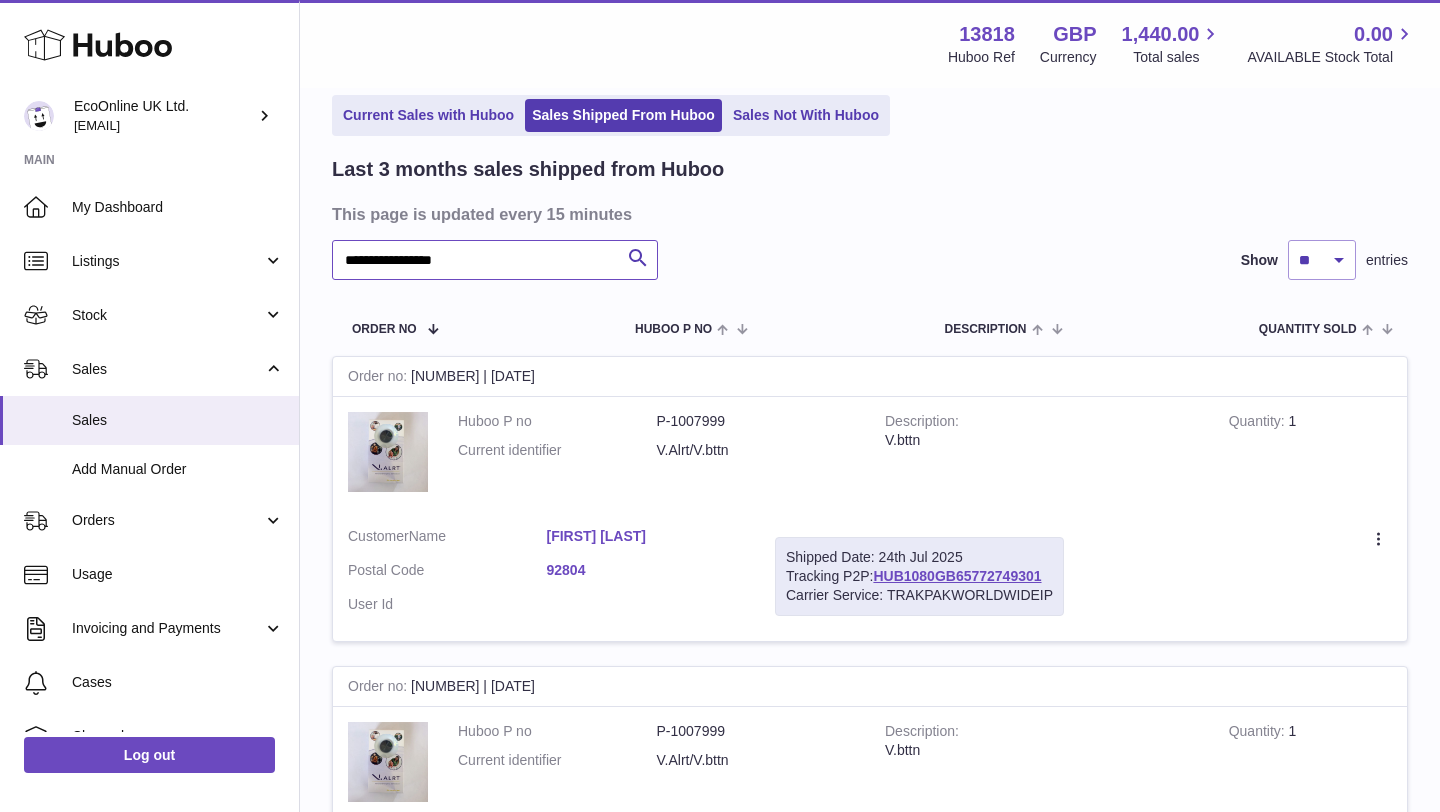 type on "**********" 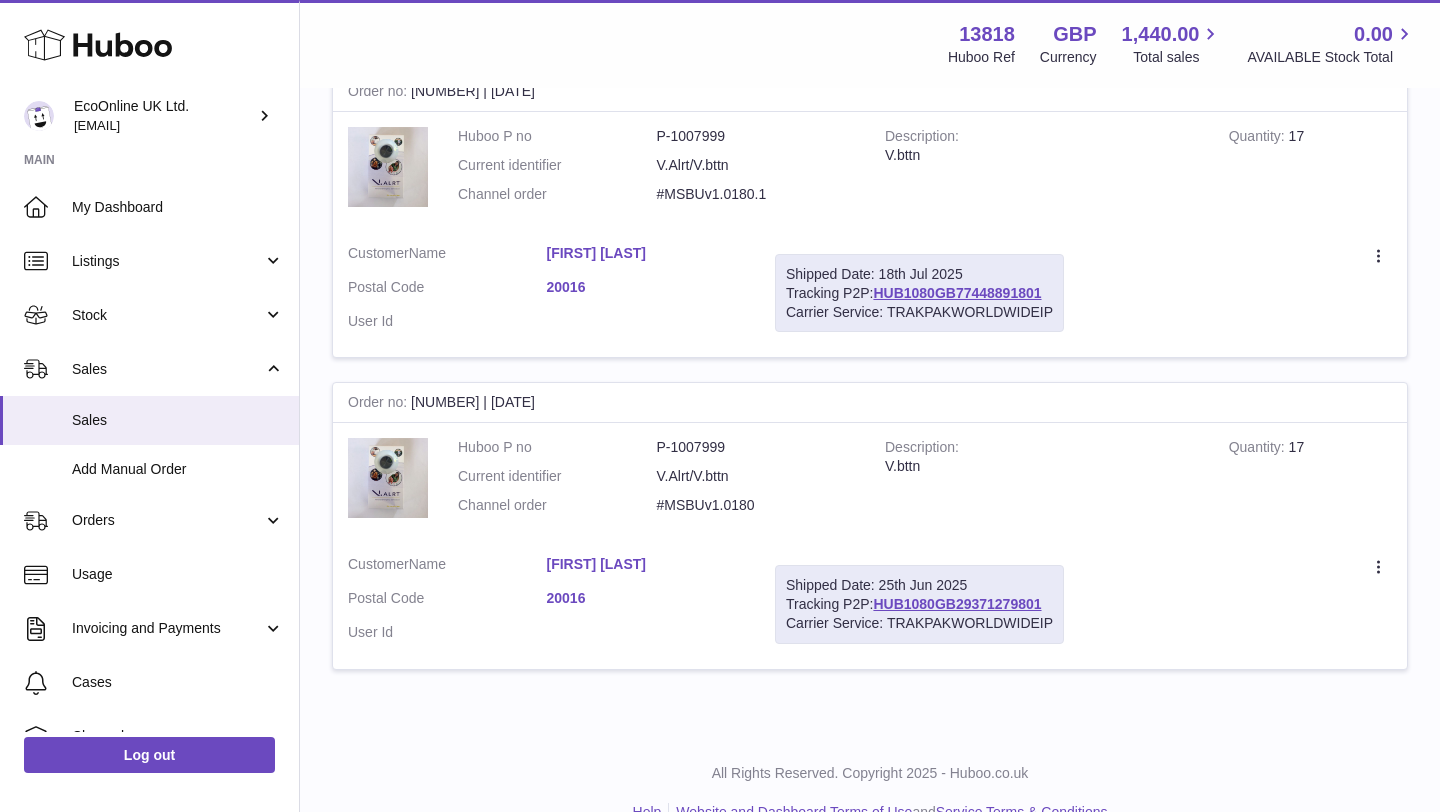 scroll, scrollTop: 411, scrollLeft: 0, axis: vertical 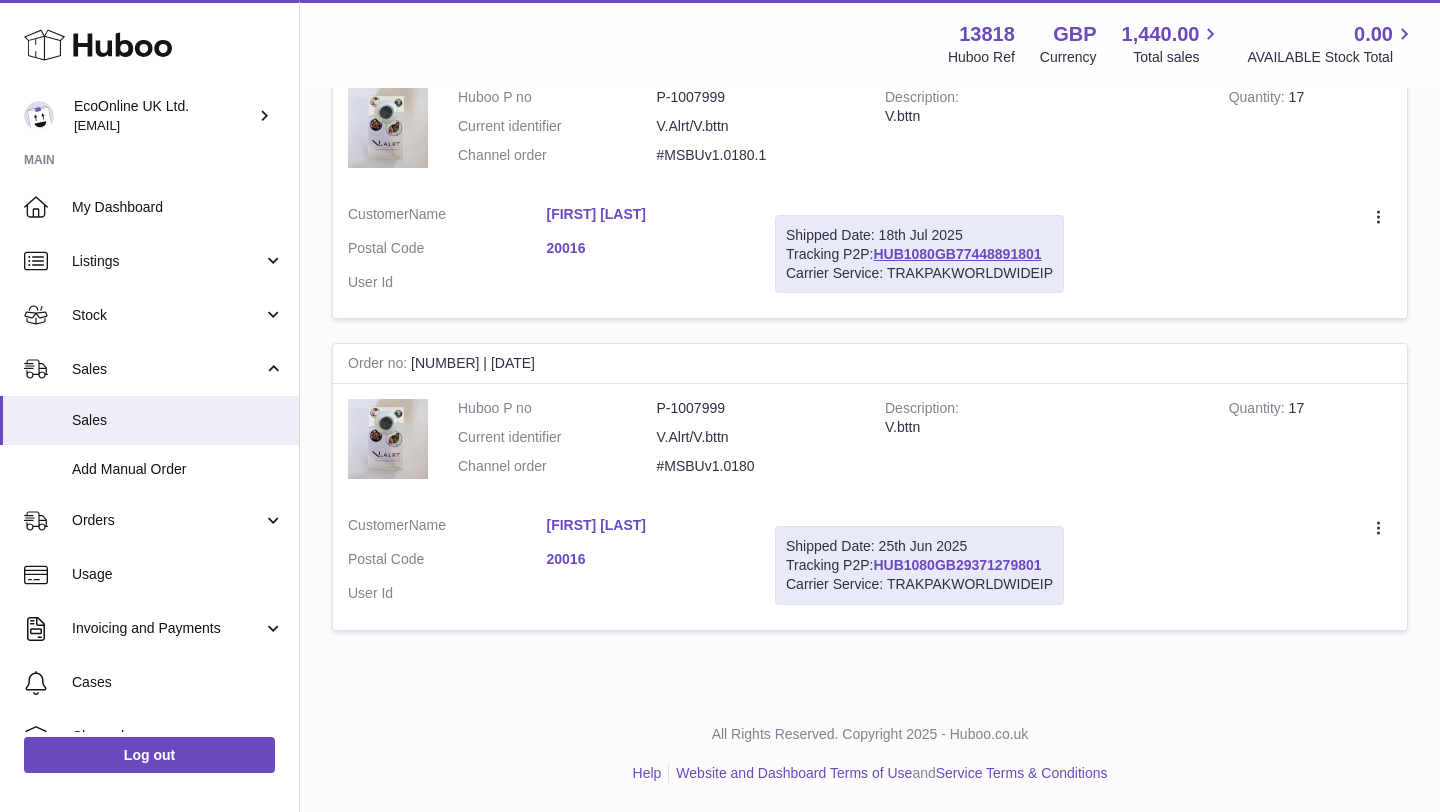 click on "HUB1080GB29371279801" at bounding box center [957, 565] 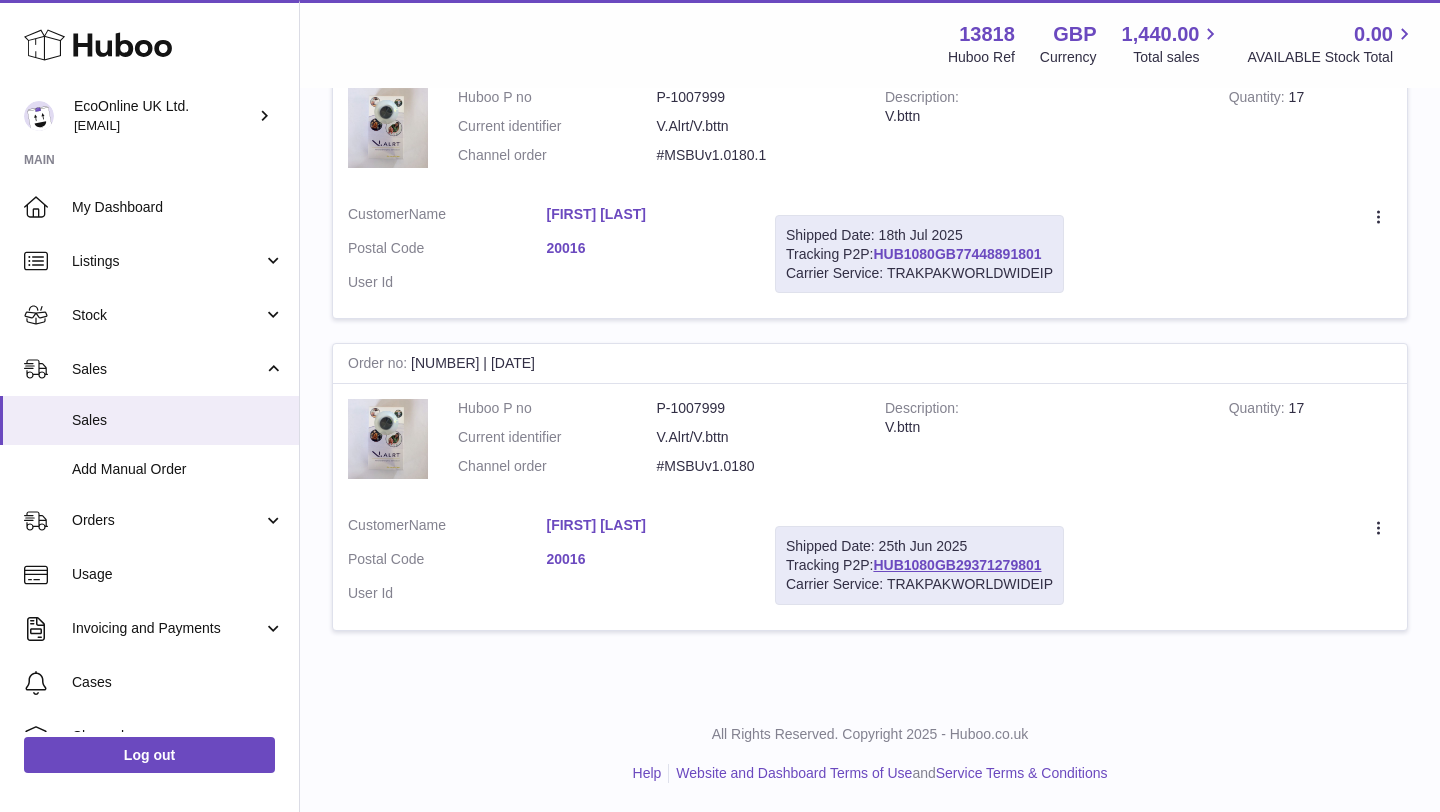 click on "HUB1080GB77448891801" at bounding box center (957, 254) 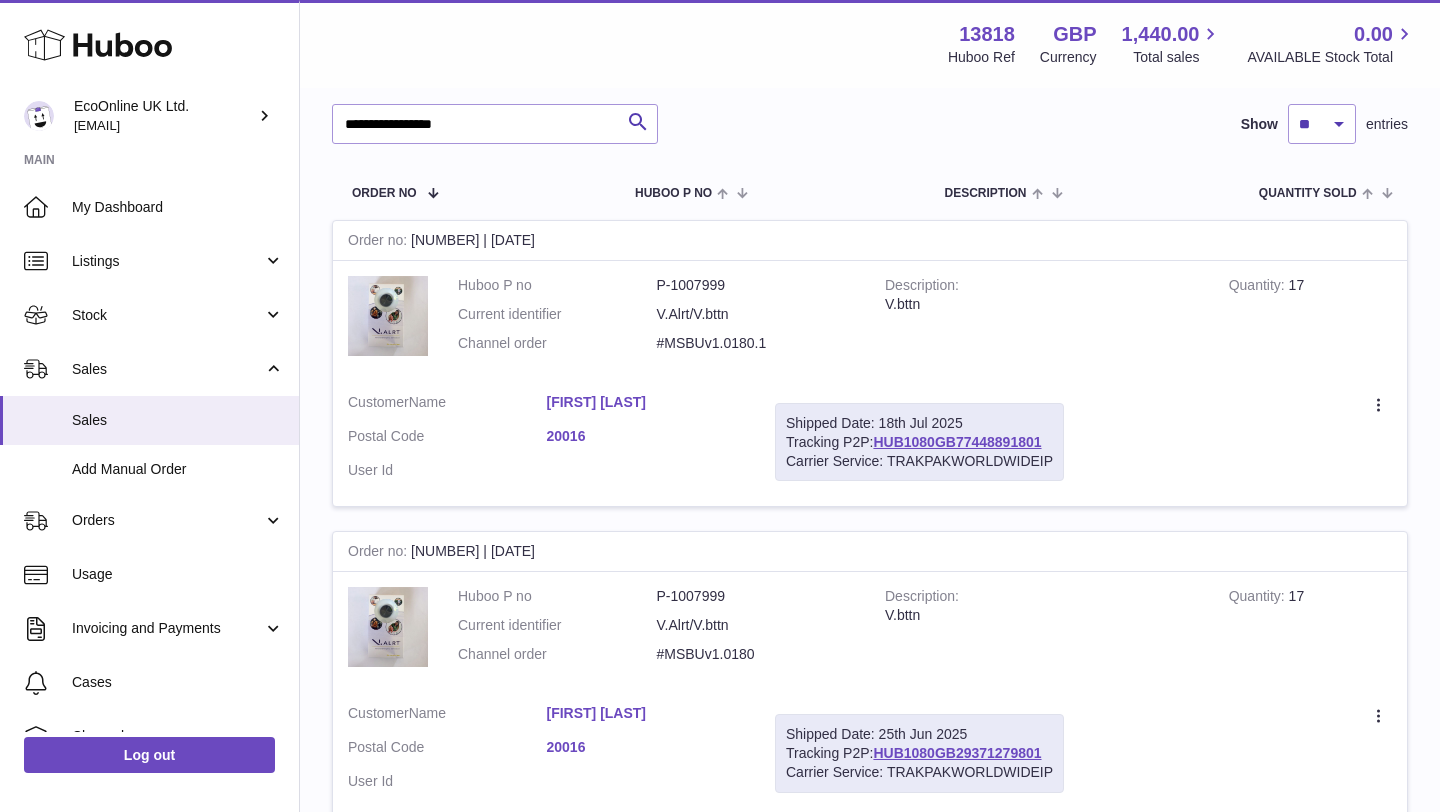 scroll, scrollTop: 0, scrollLeft: 0, axis: both 